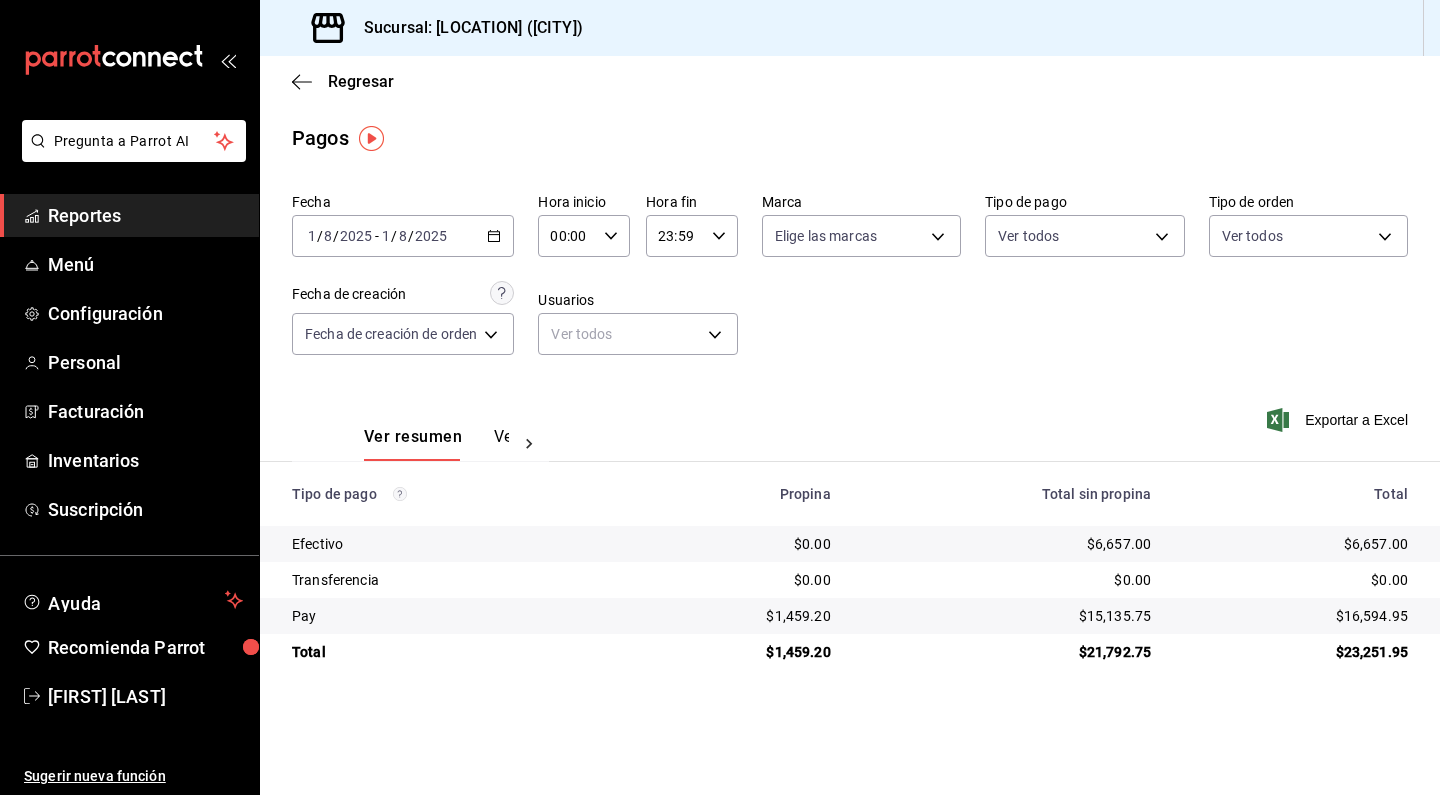 scroll, scrollTop: 0, scrollLeft: 0, axis: both 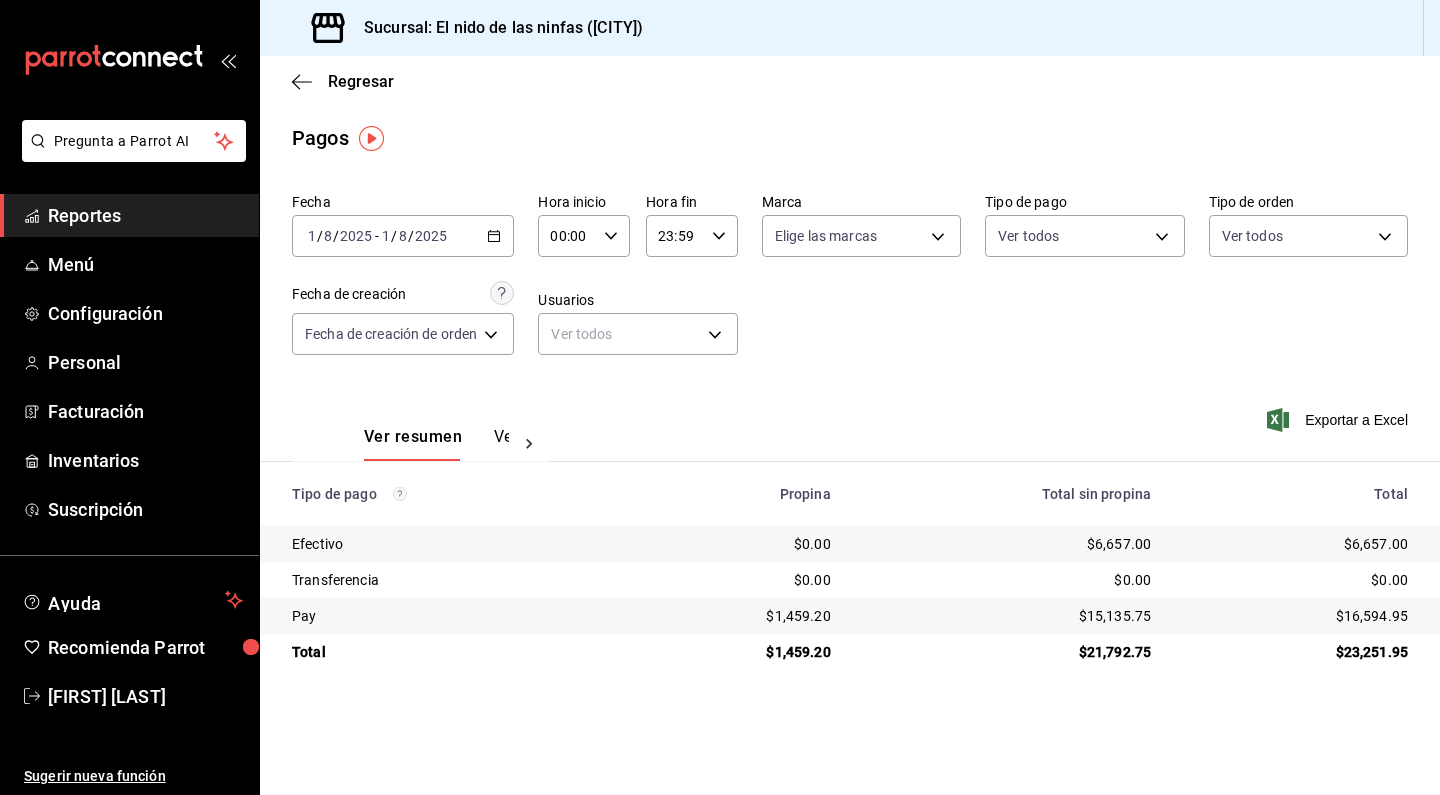 click on "Reportes" at bounding box center [145, 215] 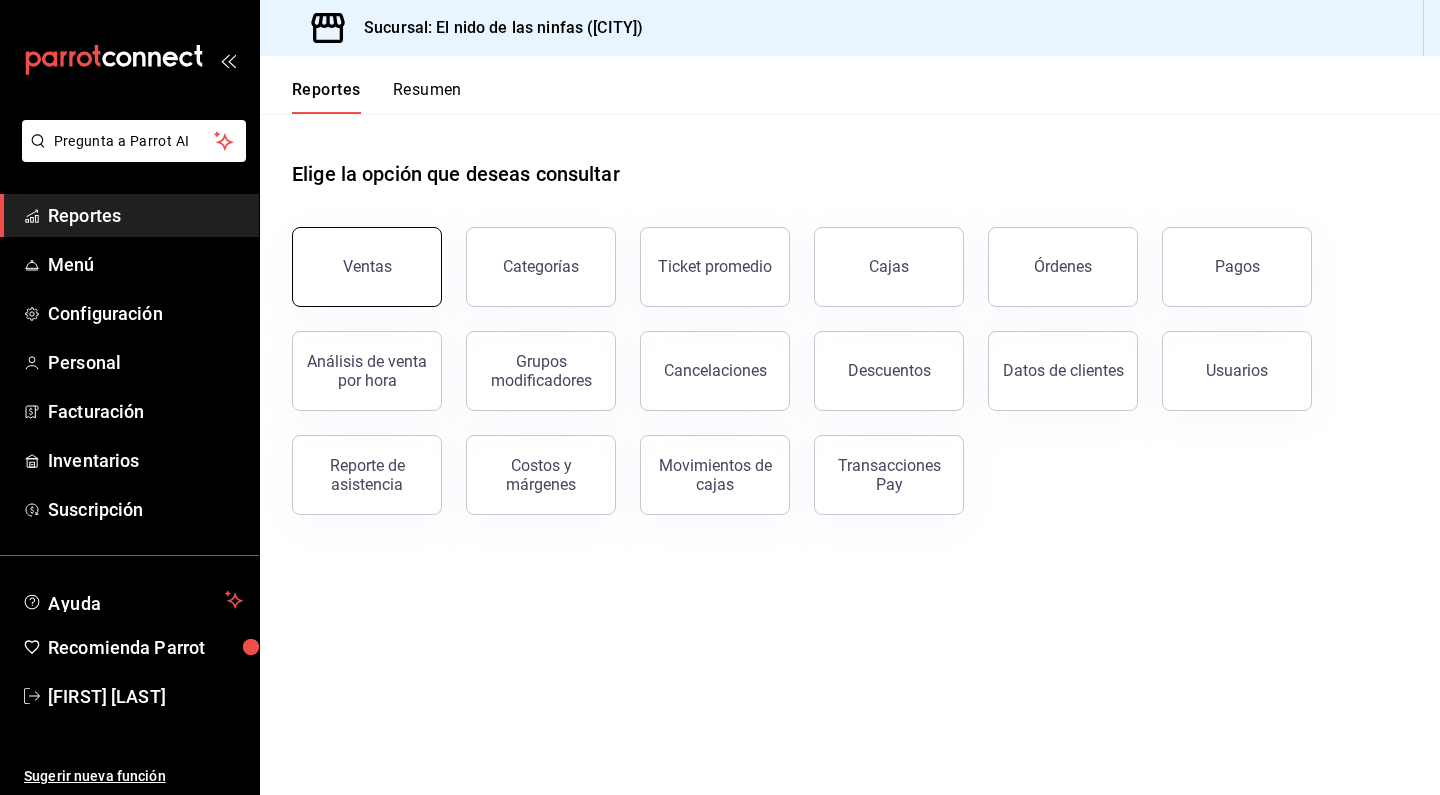 click on "Ventas" at bounding box center [367, 267] 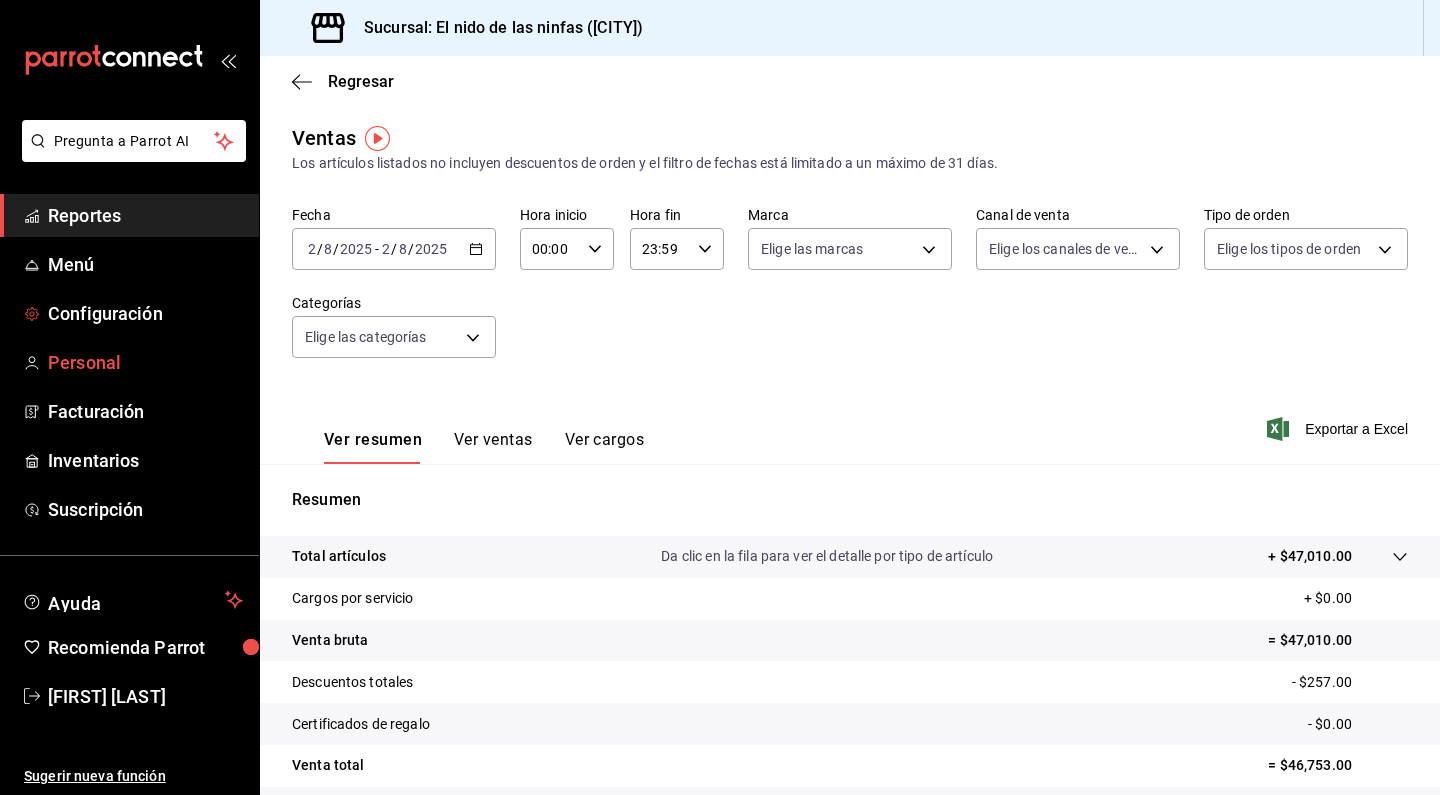 scroll, scrollTop: 0, scrollLeft: 0, axis: both 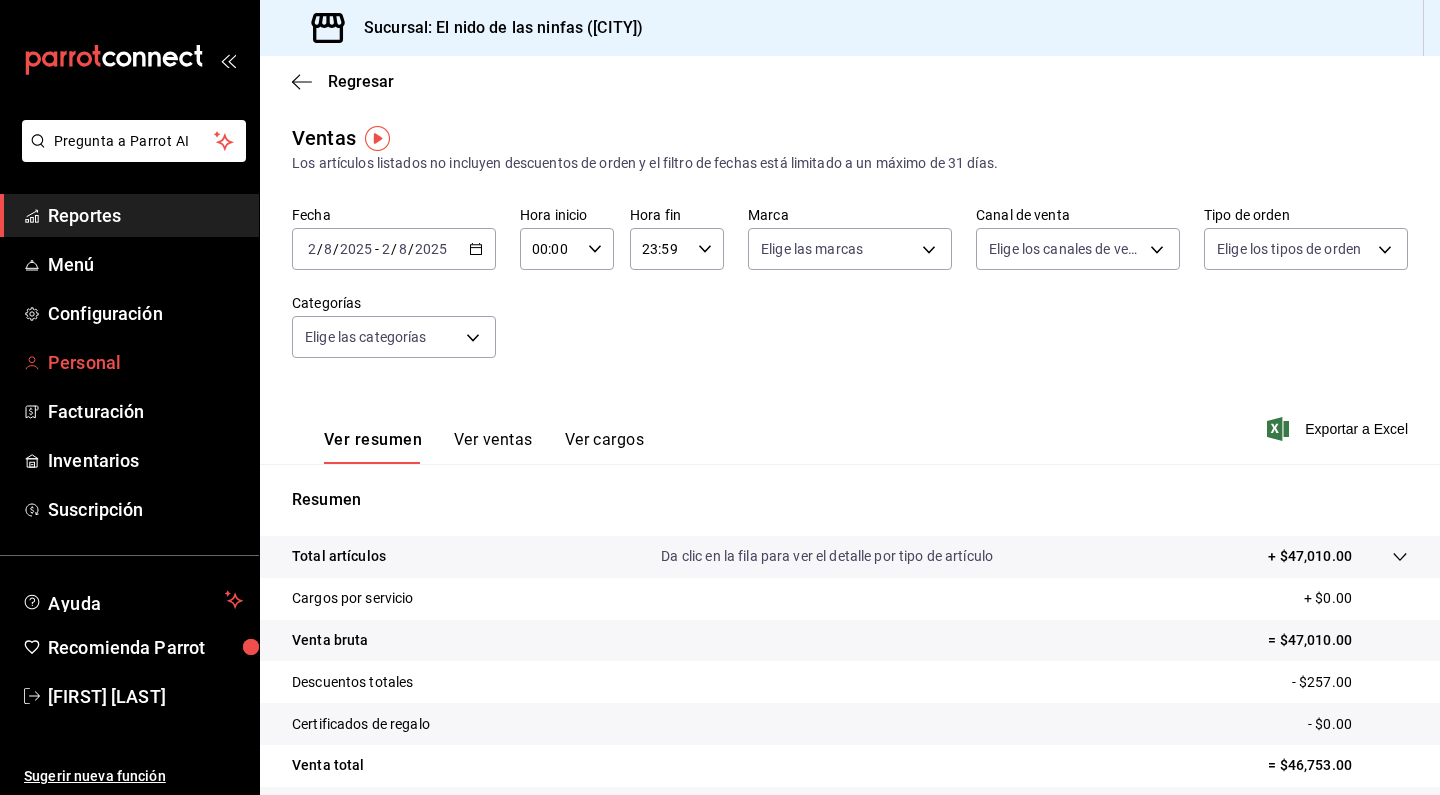 click on "Personal" at bounding box center [145, 362] 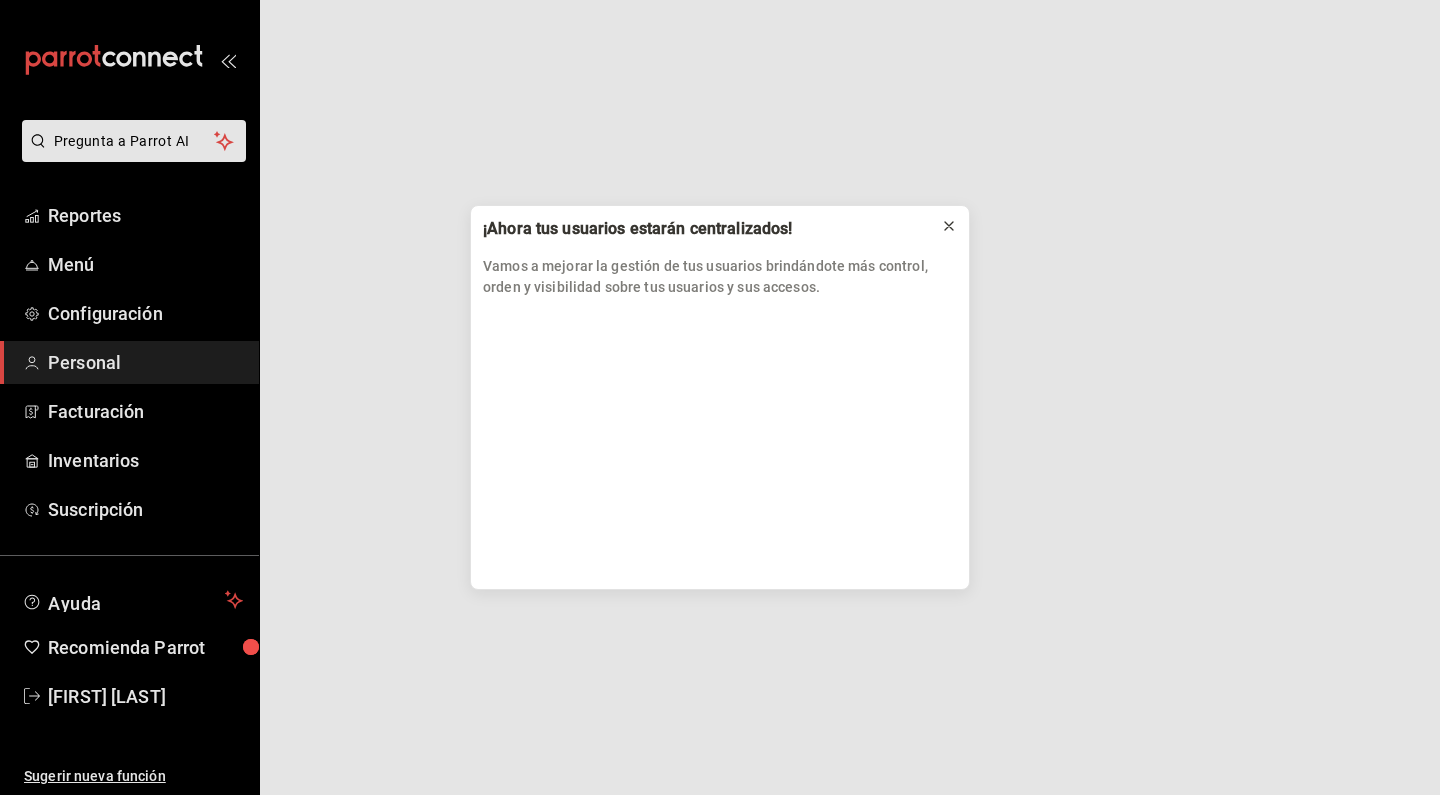 click 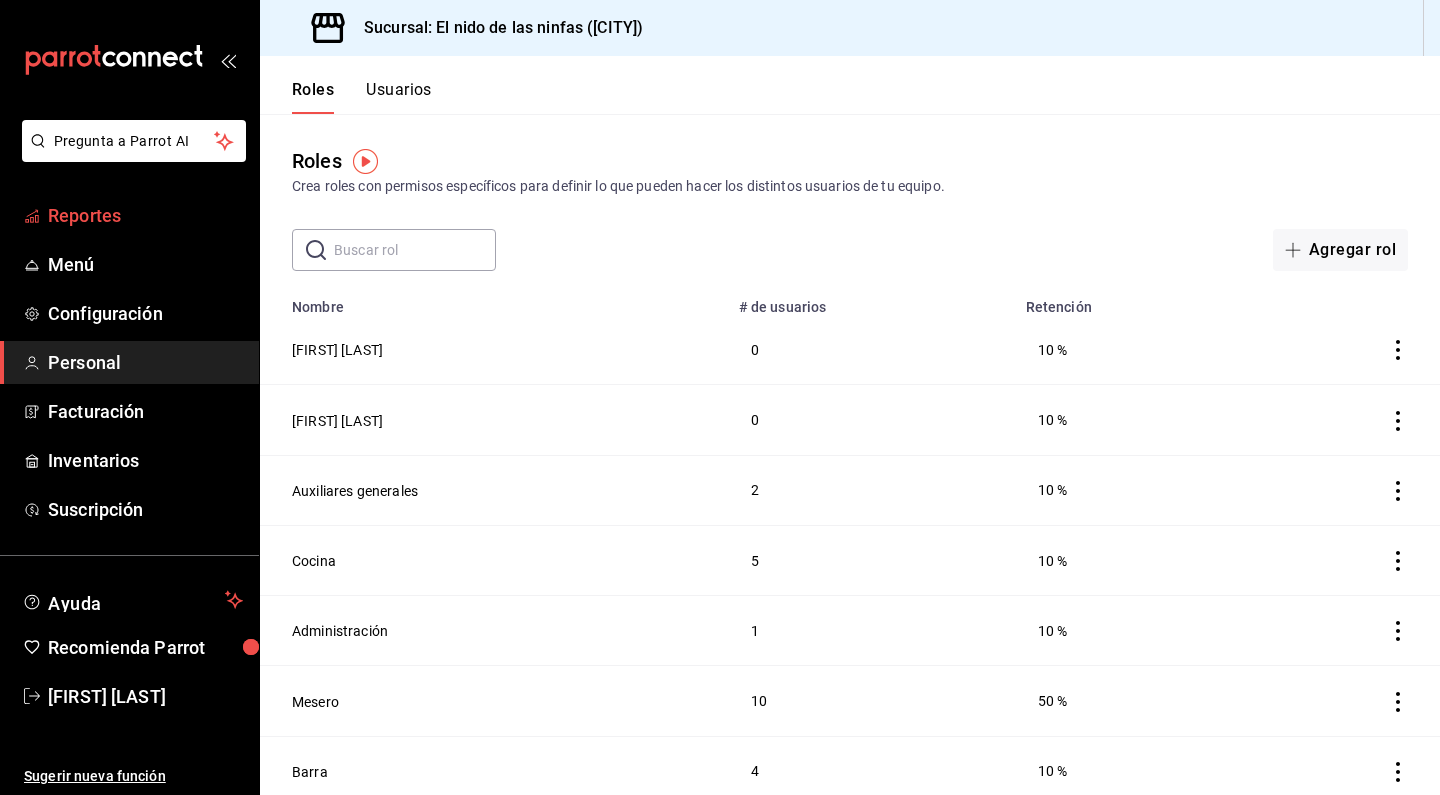 click on "Reportes" at bounding box center [145, 215] 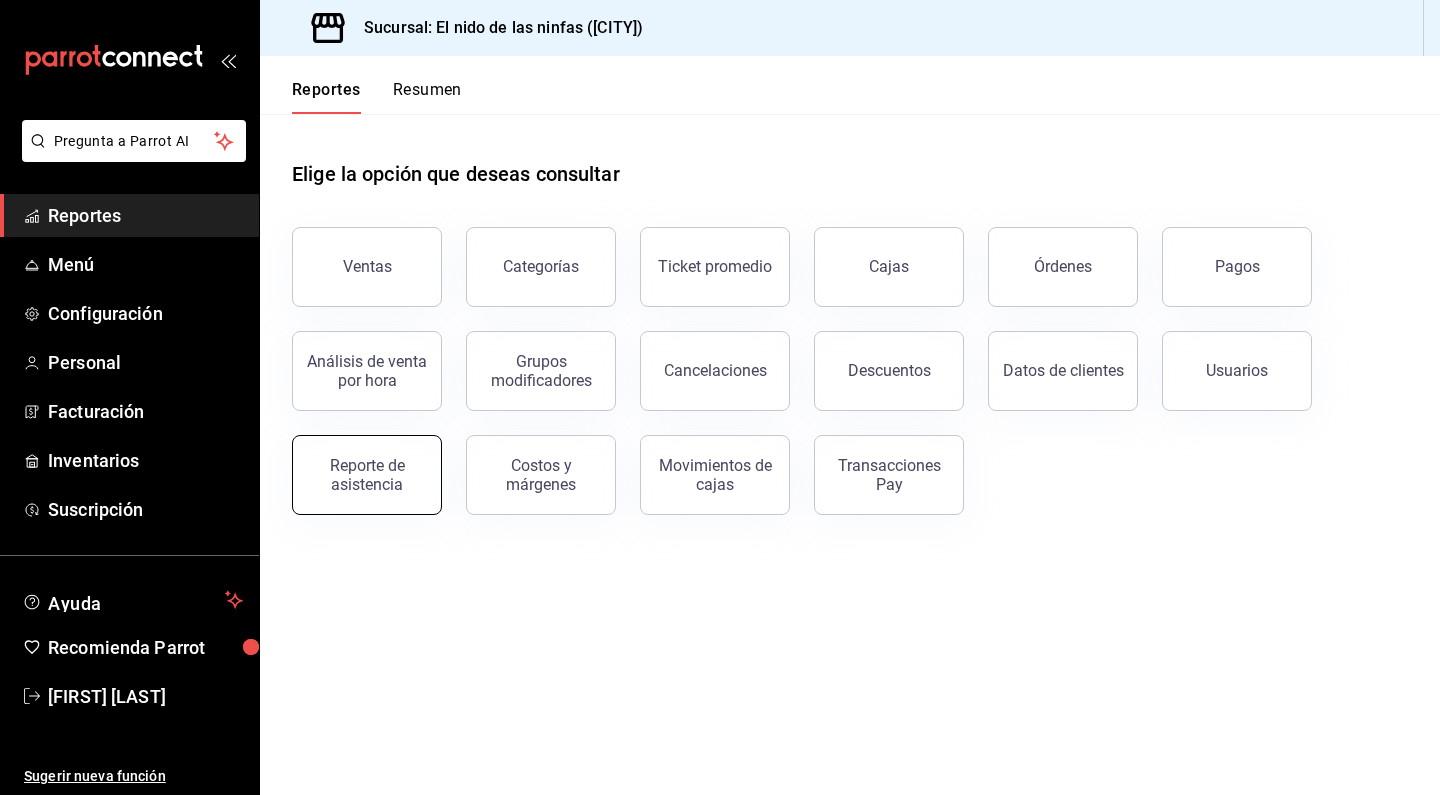 click on "Reporte de asistencia" at bounding box center (367, 475) 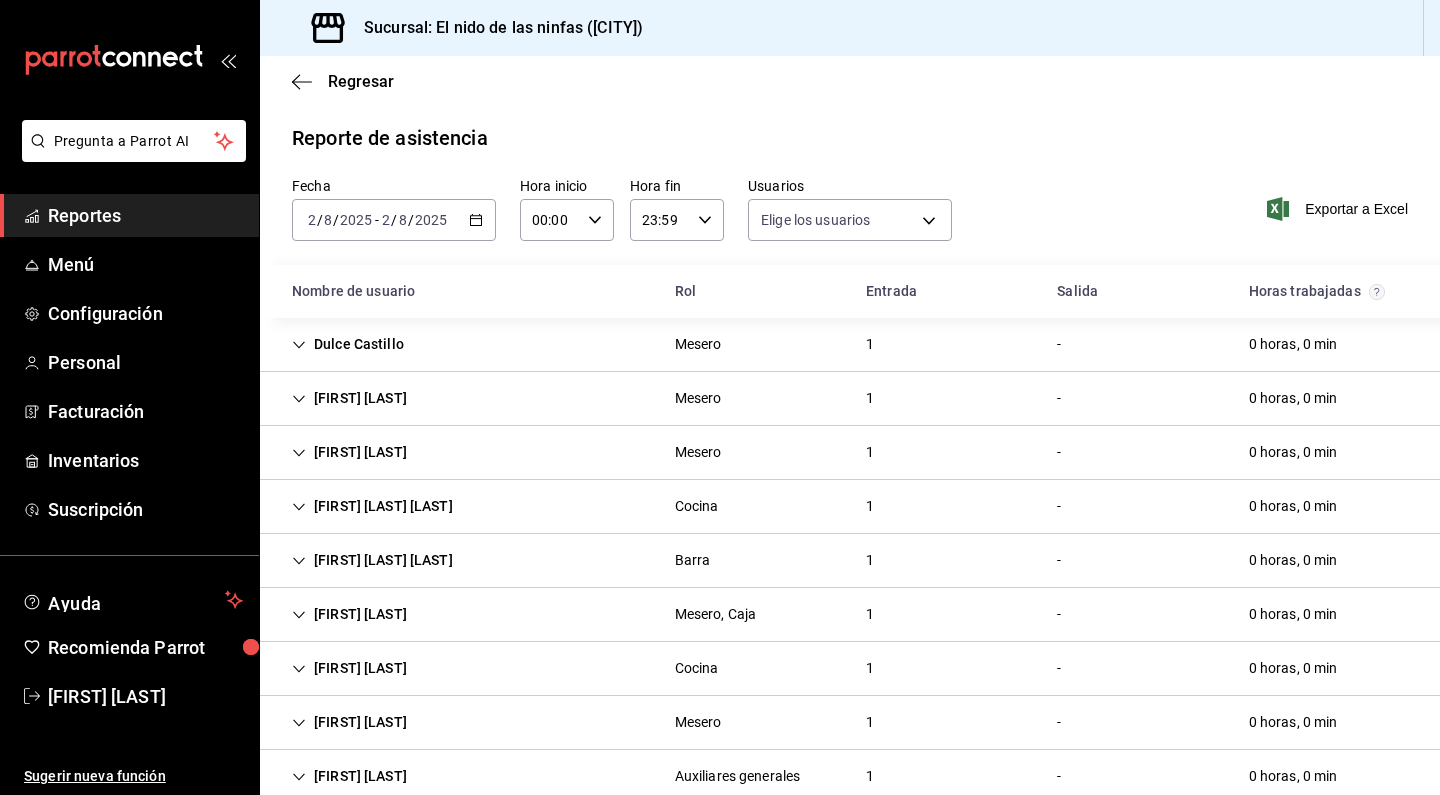 type on "f173dc28-cd37-4426-b6e2-67a35de93594,3a0a59bb-bf35-4d2e-8054-5ce930ce689d,0a498d7c-3bf1-4de3-befd-d4a0b89c4cc5,84c5811b-6816-4ed1-b4f9-e389659d87b5,76f94230-cf83-4624-826b-b6d8bac3aff1,dea63e41-f672-4d9d-b81c-2a4ecf2ddff4,9ff1ea8a-6228-469f-b316-eafd4d4c9231,21a1d7f6-d38f-4d7c-ada4-72772289f712,f2da6a74-26c0-4334-8bd7-2e5b95c12959,1b0ff663-f3b6-4ed8-85f8-7f87a222130e,303a64ff-cb34-45a6-aa2b-7f540b0aa921,be327e55-93d3-40e3-9860-d82901494755,abbd482e-37ea-4075-9727-5e841babde18,fa796f91-3bb0-4449-8a76-b06010002bfe,4bbbad3f-bd96-4dea-8683-783fa9fd550c,1bb2f045-11e2-453a-a36e-337d078ae3e6,0b28c222-75a1-45ff-b9ad-aebbb8313f2e,6cd16e0e-e303-4efa-be77-6d3b0cb77bb0,d10d8677-dd89-42f1-9e6d-6e29ddb7fc49,b95745c4-f88e-405a-8e66-f02d6dade917,2477bc7c-89bb-48ae-a13b-d6adffcaf7ad,ff40270a-8223-494a-a79a-51afc629e935,fc6ad9b8-7bd1-4544-aa17-b46b2c12e408,81694efc-2afe-4eea-a04c-0a014dc9c6e1" 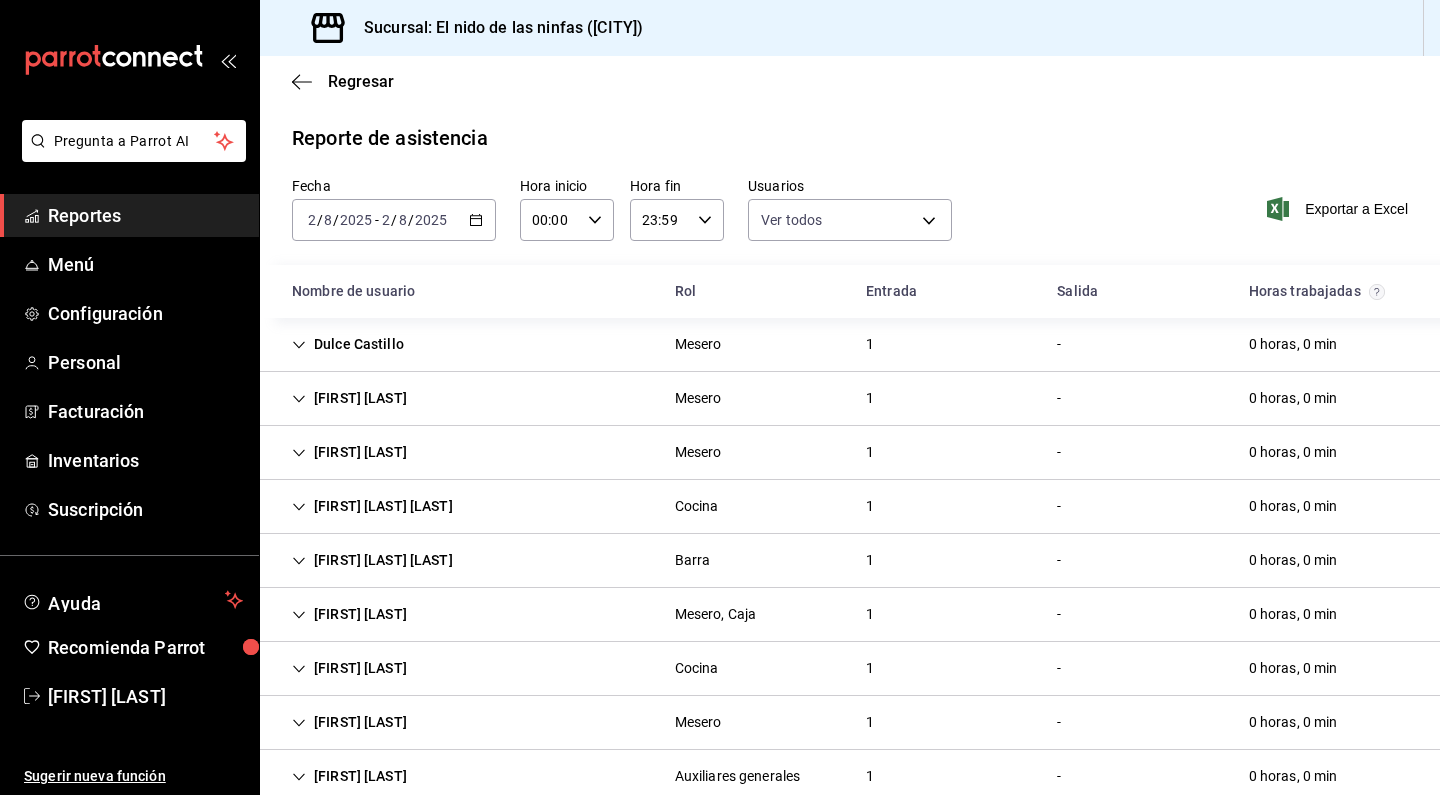 scroll, scrollTop: 0, scrollLeft: 0, axis: both 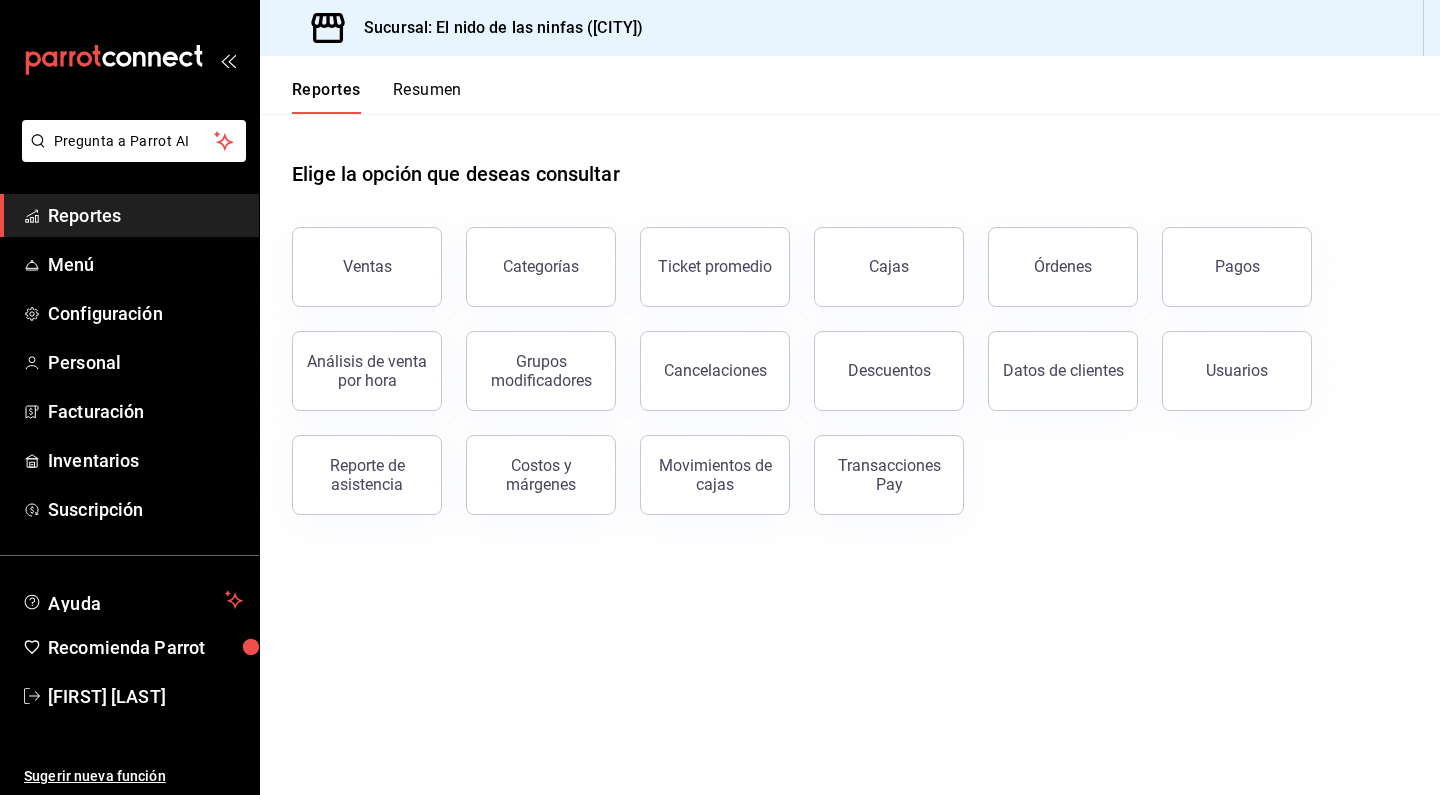 click on "Reportes" at bounding box center [145, 215] 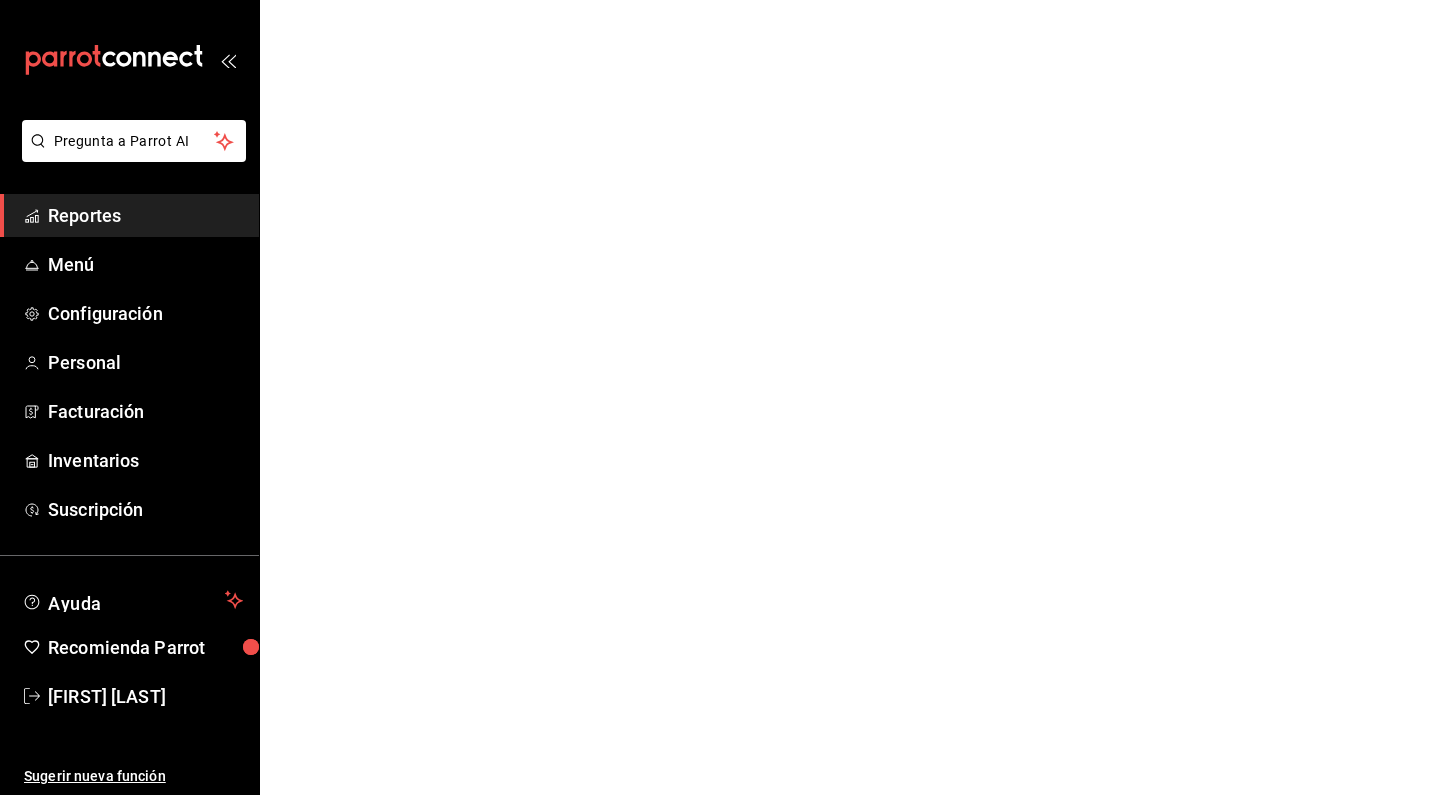click on "Pregunta a Parrot AI Reportes   Menú   Configuración   Personal   Facturación   Inventarios   Suscripción   Ayuda Recomienda Parrot   [FIRST] [LAST]   Sugerir nueva función   GANA 1 MES GRATIS EN TU SUSCRIPCIÓN AQUÍ ¿Recuerdas cómo empezó tu restaurante?
Hoy puedes ayudar a un colega a tener el mismo cambio que tú viviste.
Recomienda Parrot directamente desde tu Portal Administrador.
Es fácil y rápido.
🎁 Por cada restaurante que se una, ganas 1 mes gratis. Pregunta a Parrot AI Reportes   Menú   Configuración   Personal   Facturación   Inventarios   Suscripción   Ayuda Recomienda Parrot   [FIRST] [LAST]   Sugerir nueva función   Visitar centro de ayuda ([PHONE]) soporte@[EMAIL] Visitar centro de ayuda ([PHONE]) soporte@[EMAIL]" at bounding box center (720, 0) 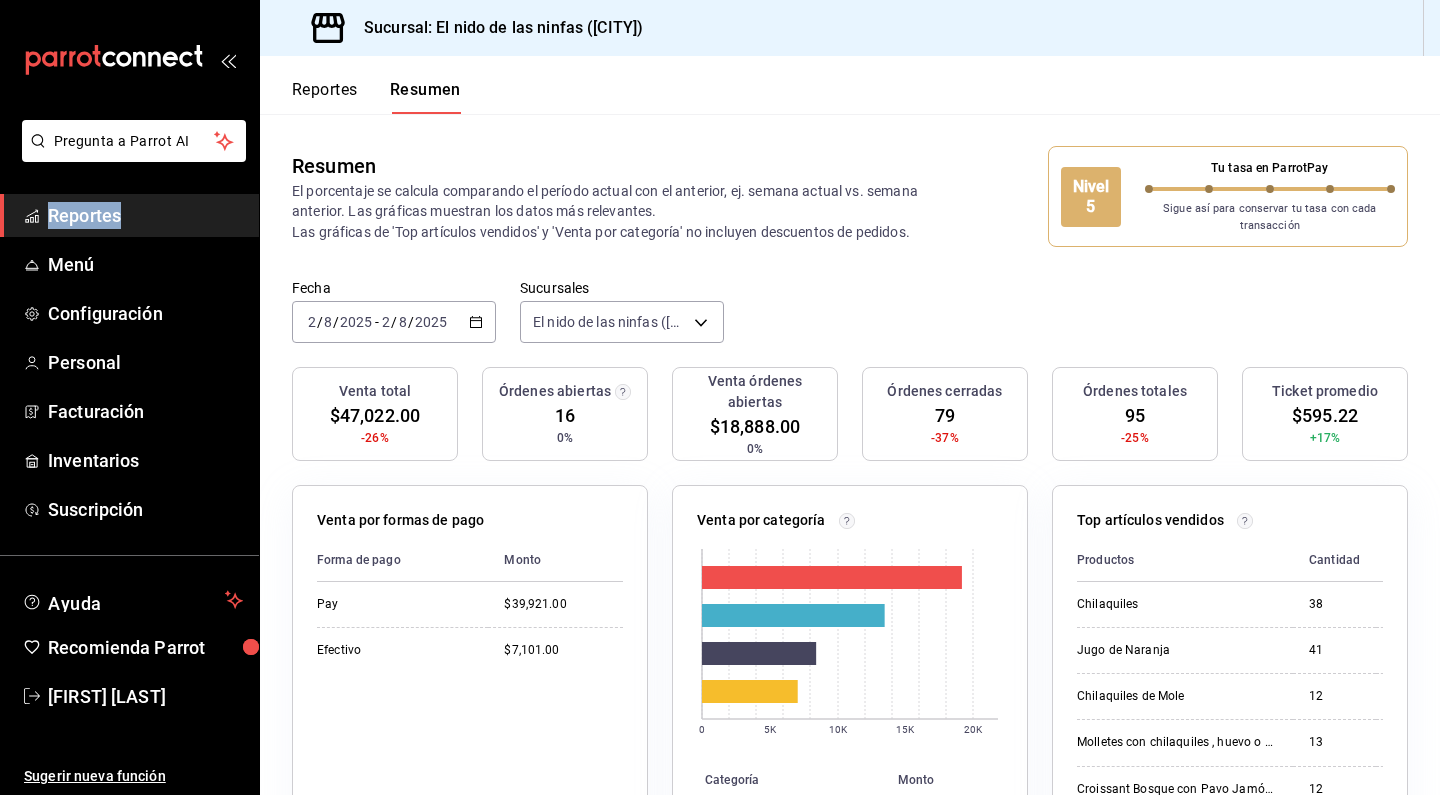 click on "Reportes" at bounding box center (325, 97) 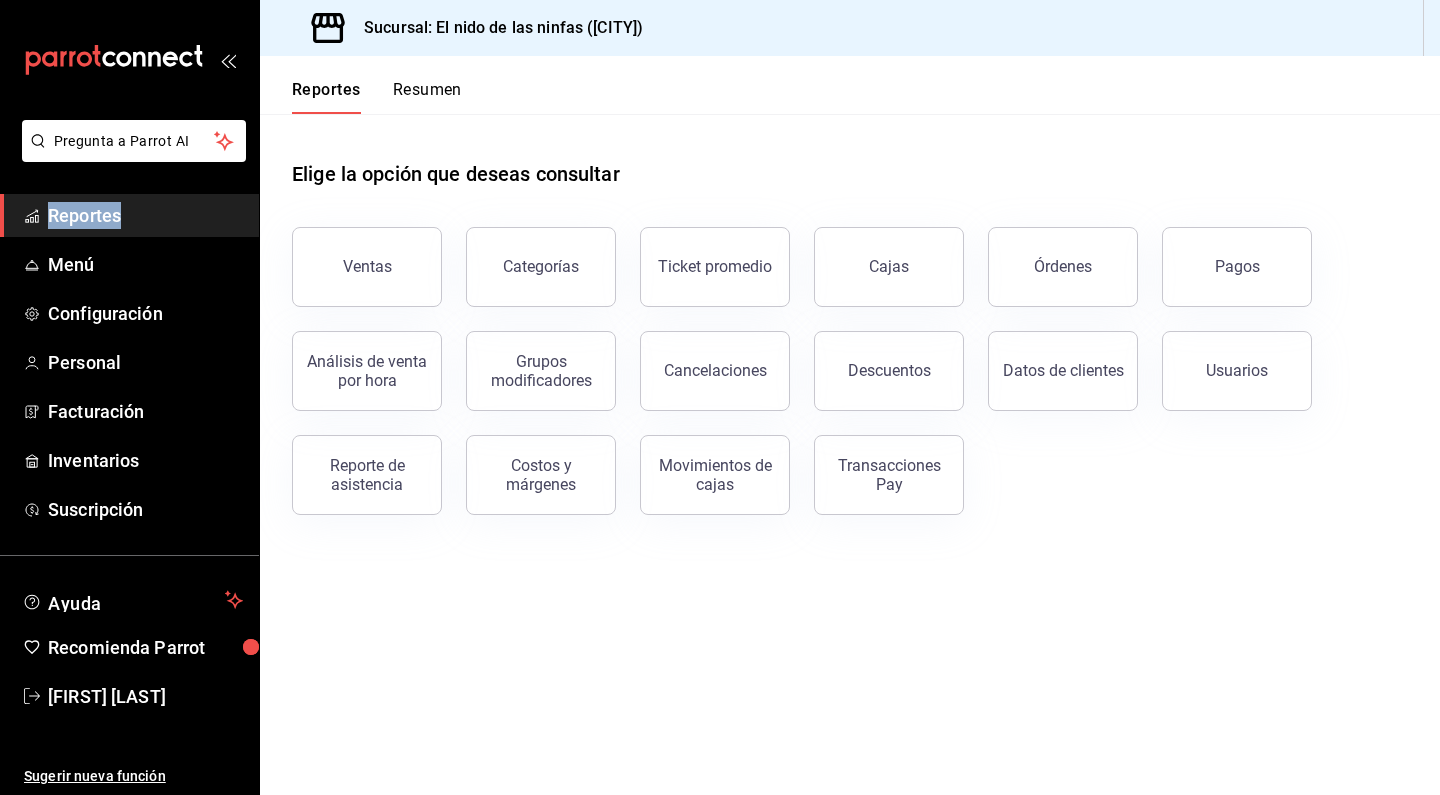 click on "Elige la opción que deseas consultar Ventas Categorías Ticket promedio Cajas Órdenes Pagos Análisis de venta por hora Grupos modificadores Cancelaciones Descuentos Datos de clientes Usuarios Reporte de asistencia Costos y márgenes Movimientos de cajas Transacciones Pay" at bounding box center [850, 454] 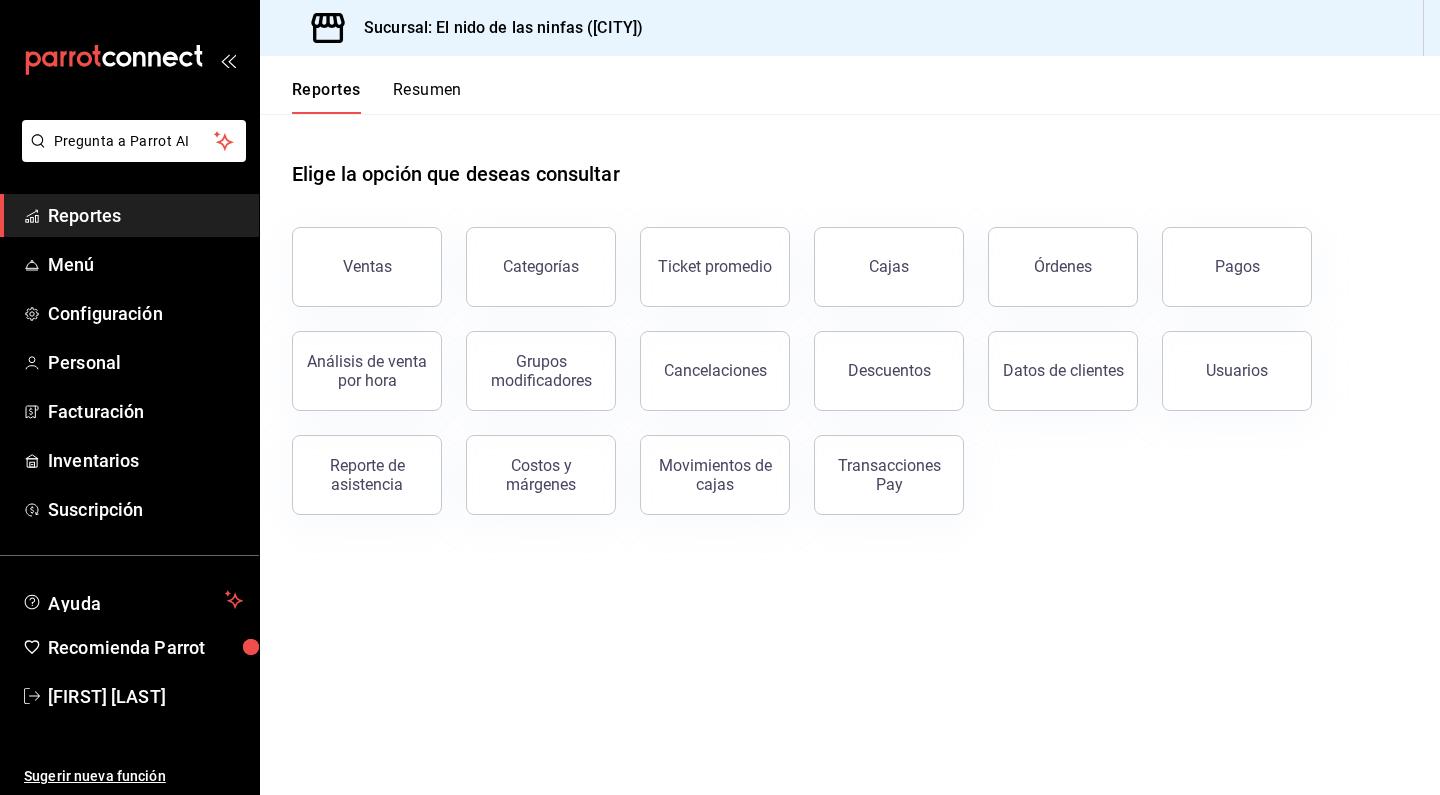 click on "Elige la opción que deseas consultar Ventas Categorías Ticket promedio Cajas Órdenes Pagos Análisis de venta por hora Grupos modificadores Cancelaciones Descuentos Datos de clientes Usuarios Reporte de asistencia Costos y márgenes Movimientos de cajas Transacciones Pay" at bounding box center (850, 454) 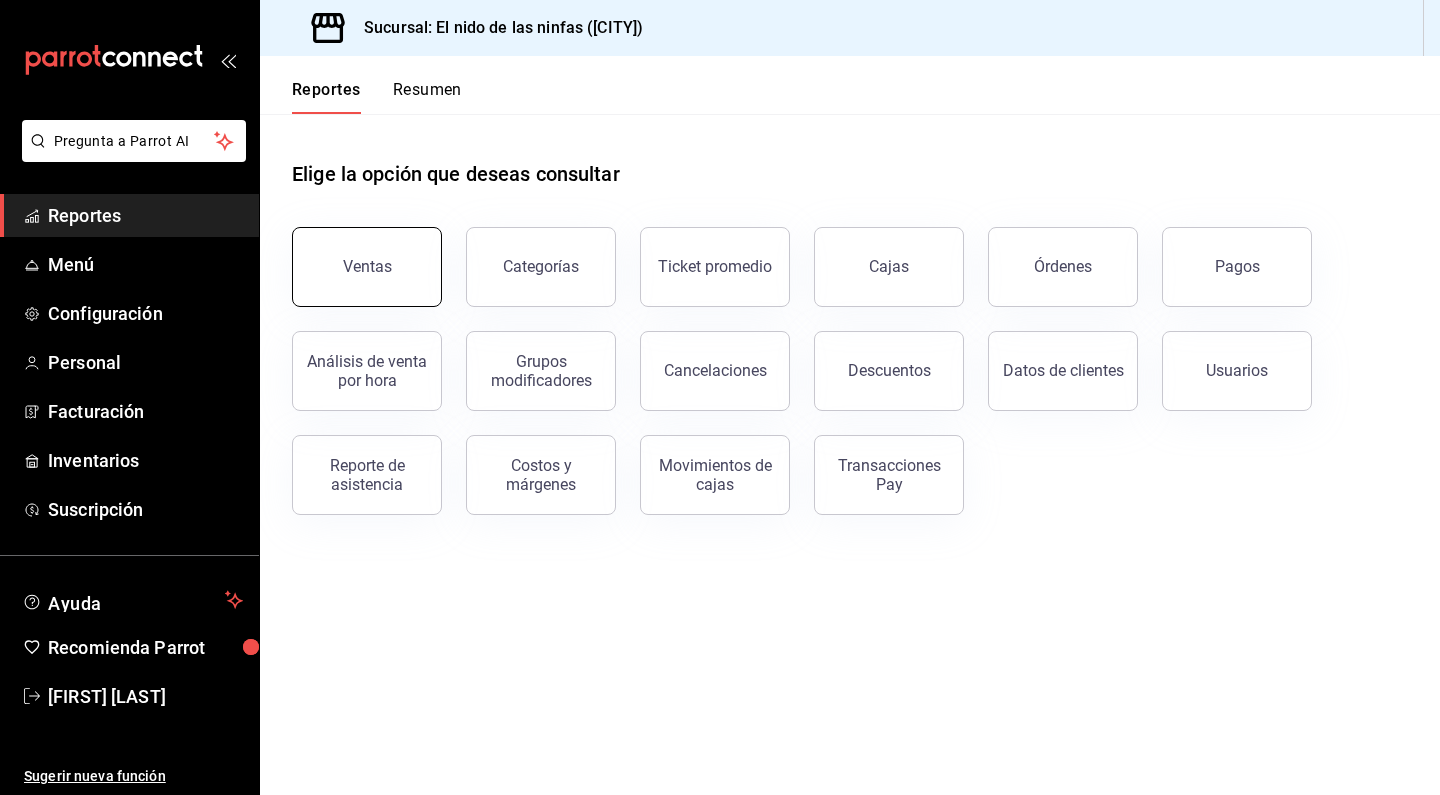 click on "Ventas" at bounding box center (367, 266) 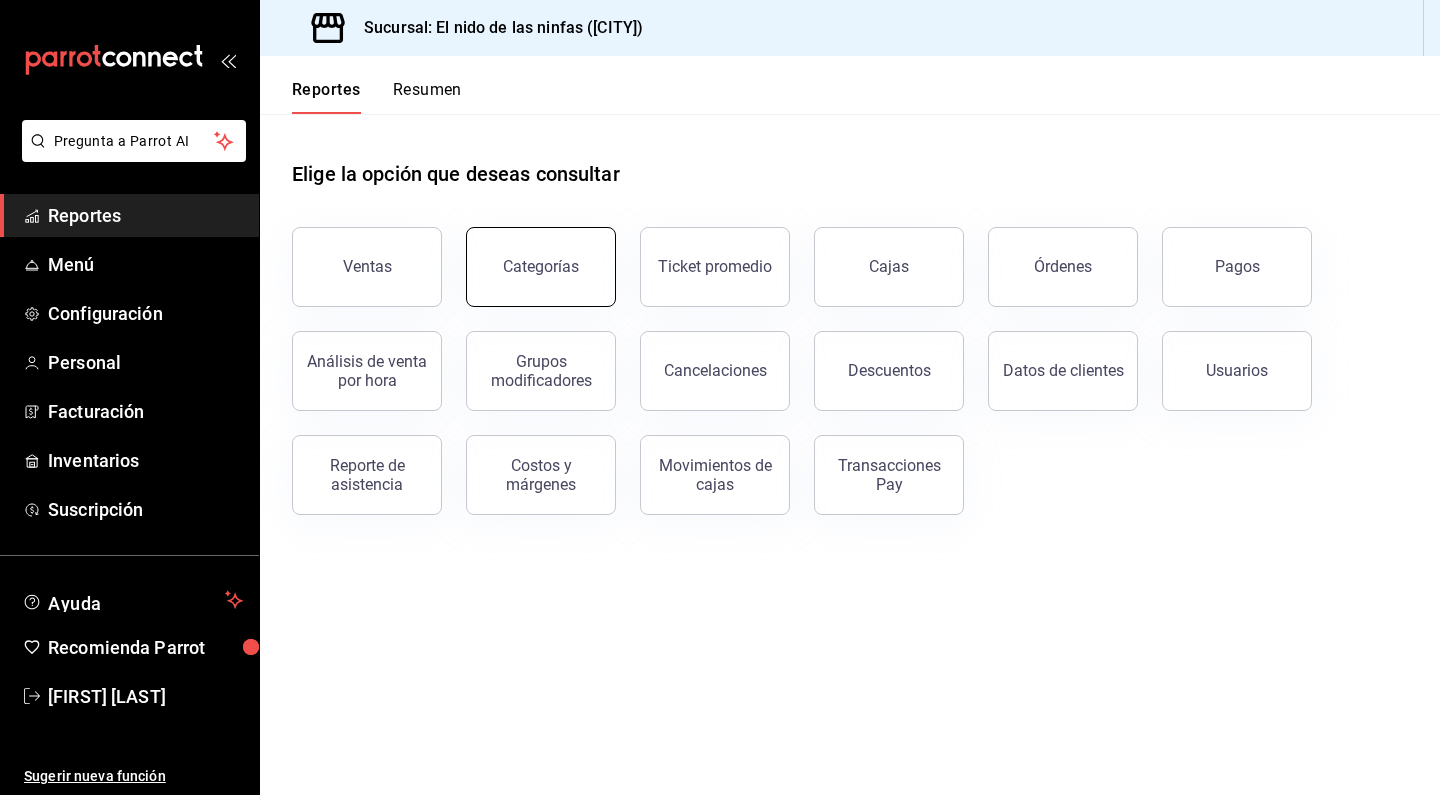 click on "Categorías" at bounding box center (541, 267) 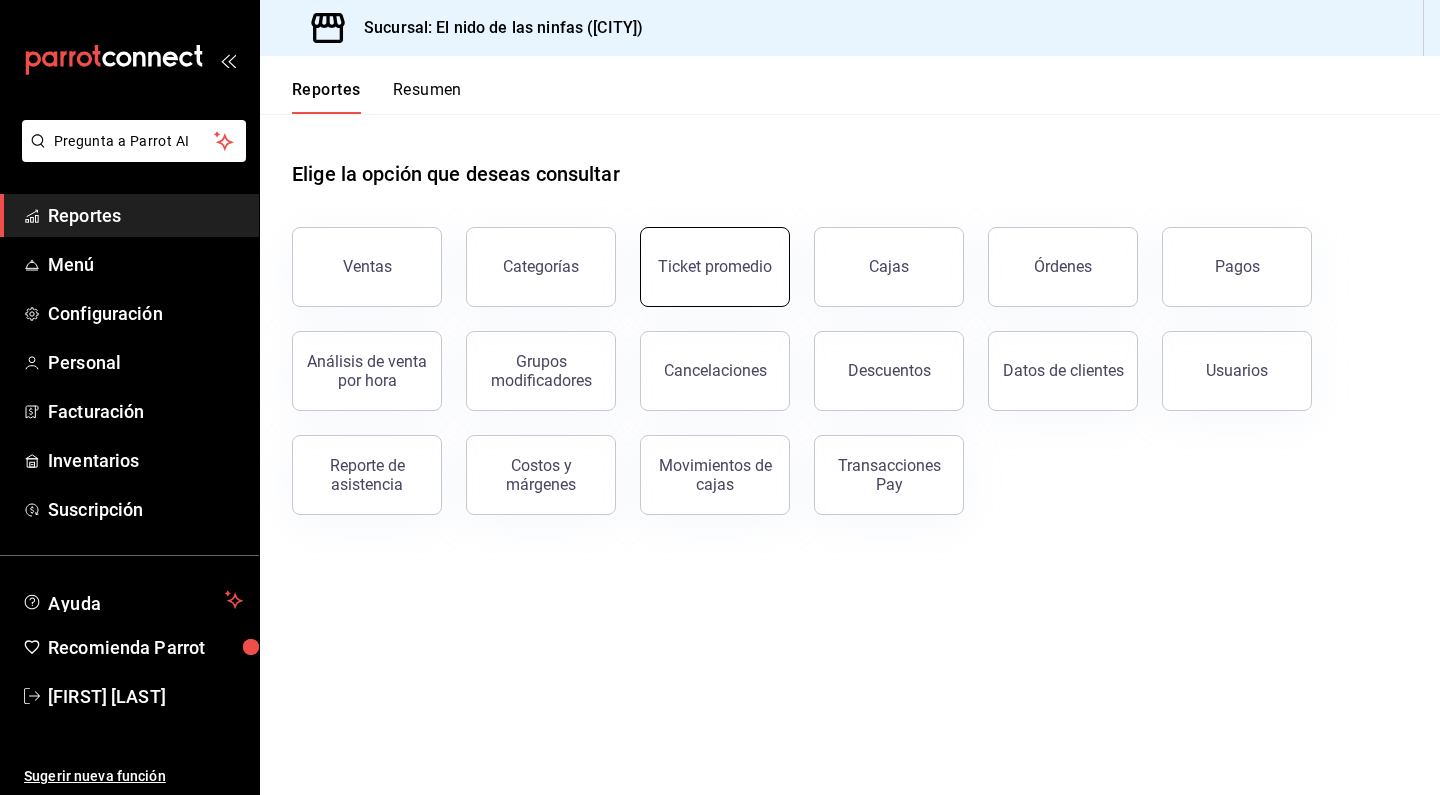 click on "Ticket promedio" at bounding box center (703, 255) 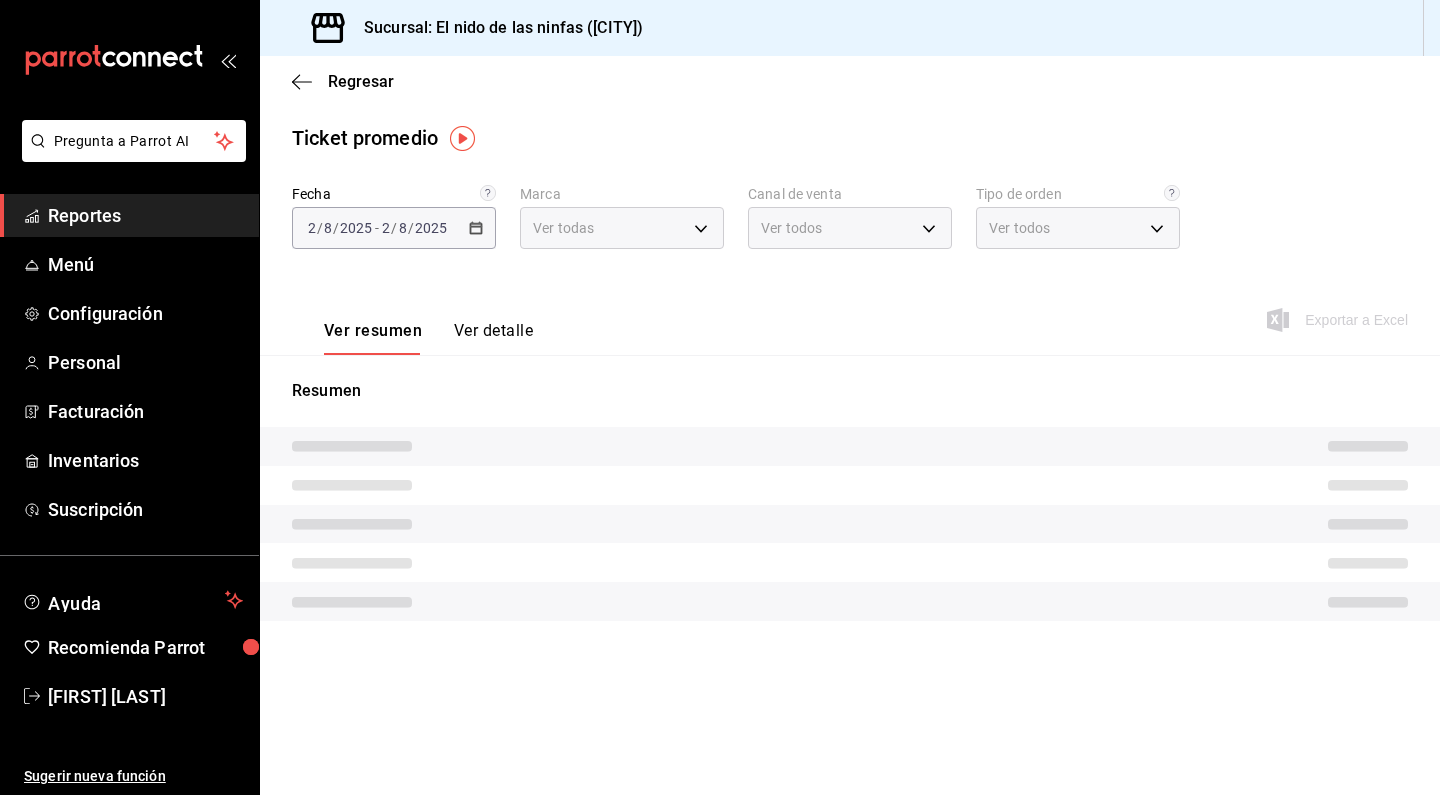 type on "d2e7f705-a92e-4b5a-9c7a-3f8867cbe88b" 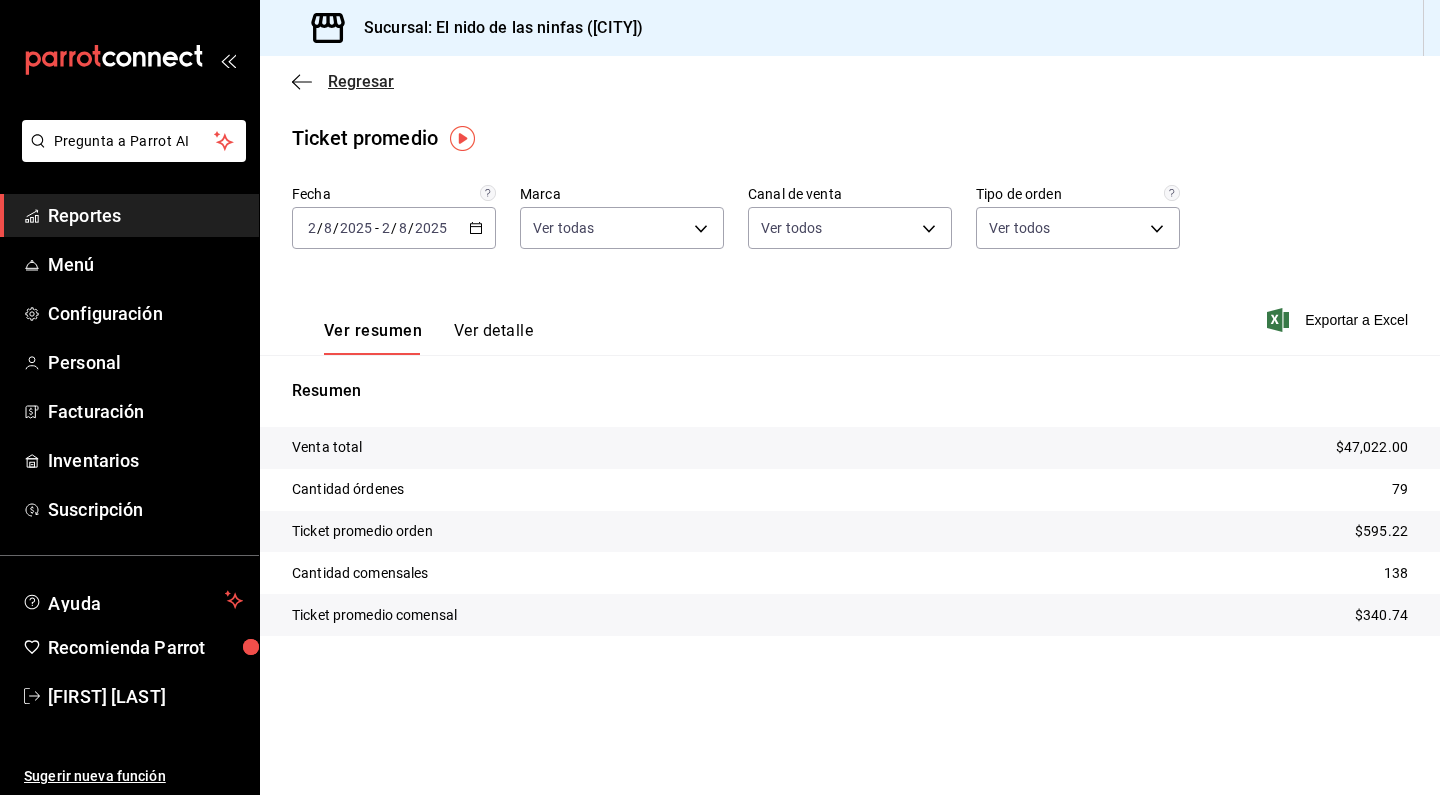 click 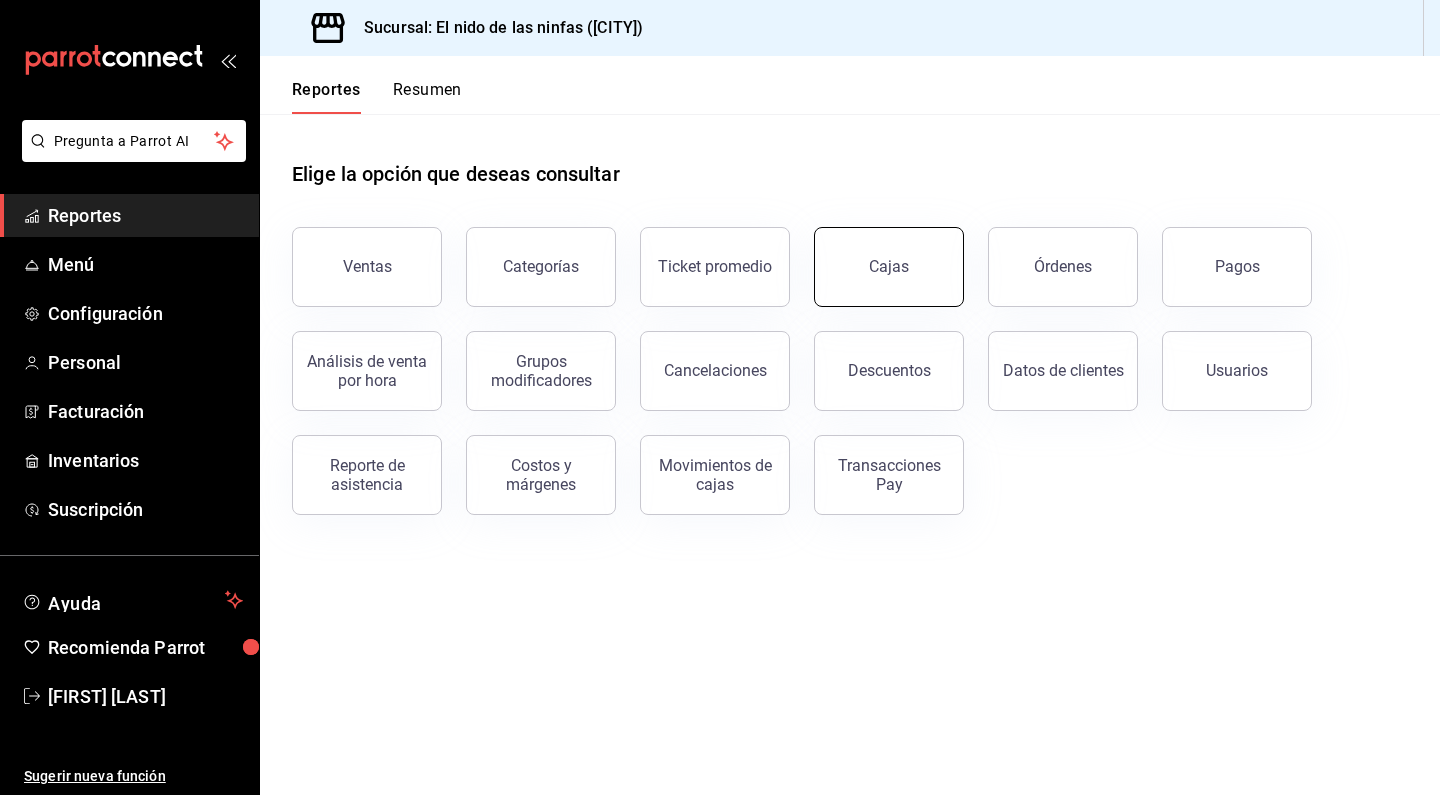 click on "Cajas" at bounding box center [889, 266] 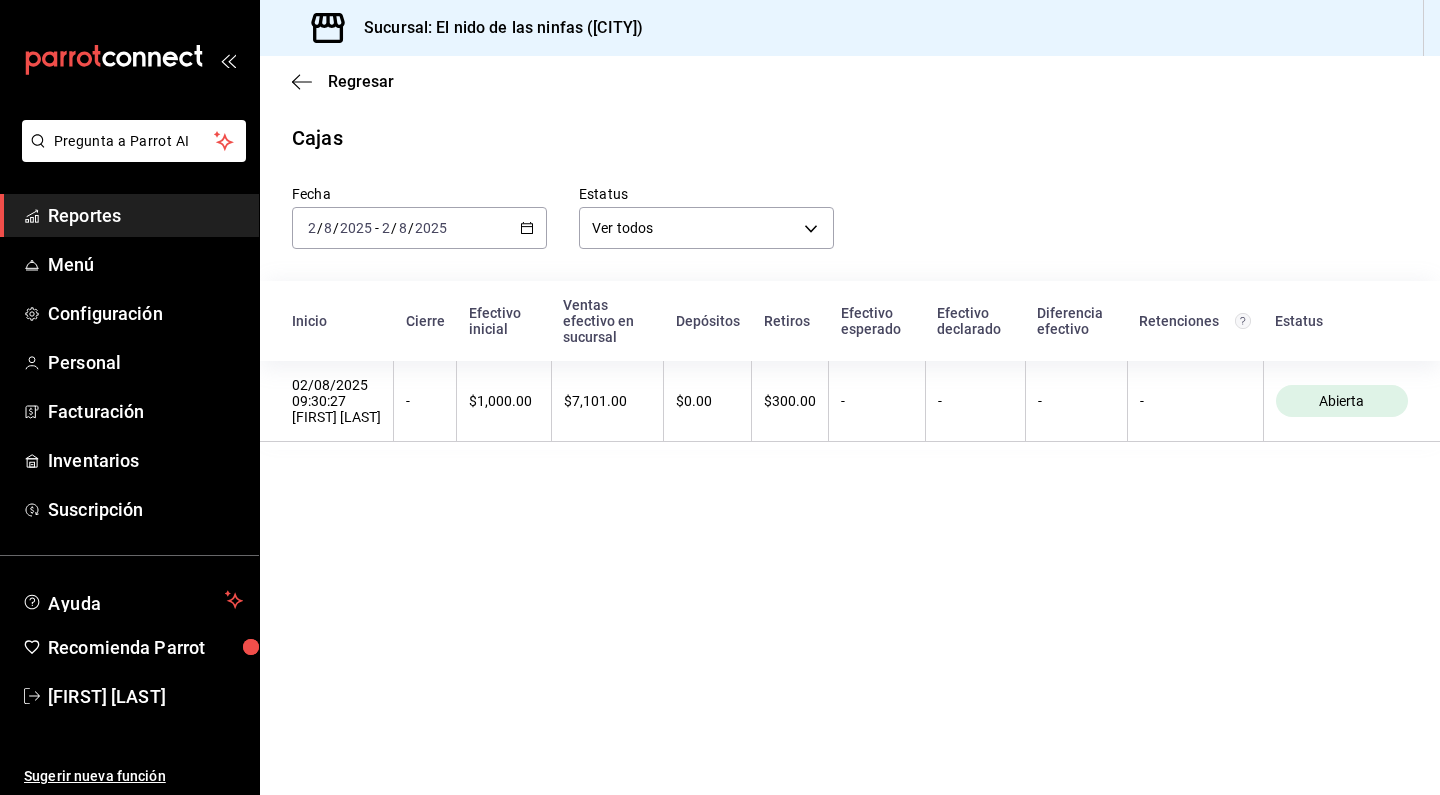 click on "Regresar" at bounding box center (850, 81) 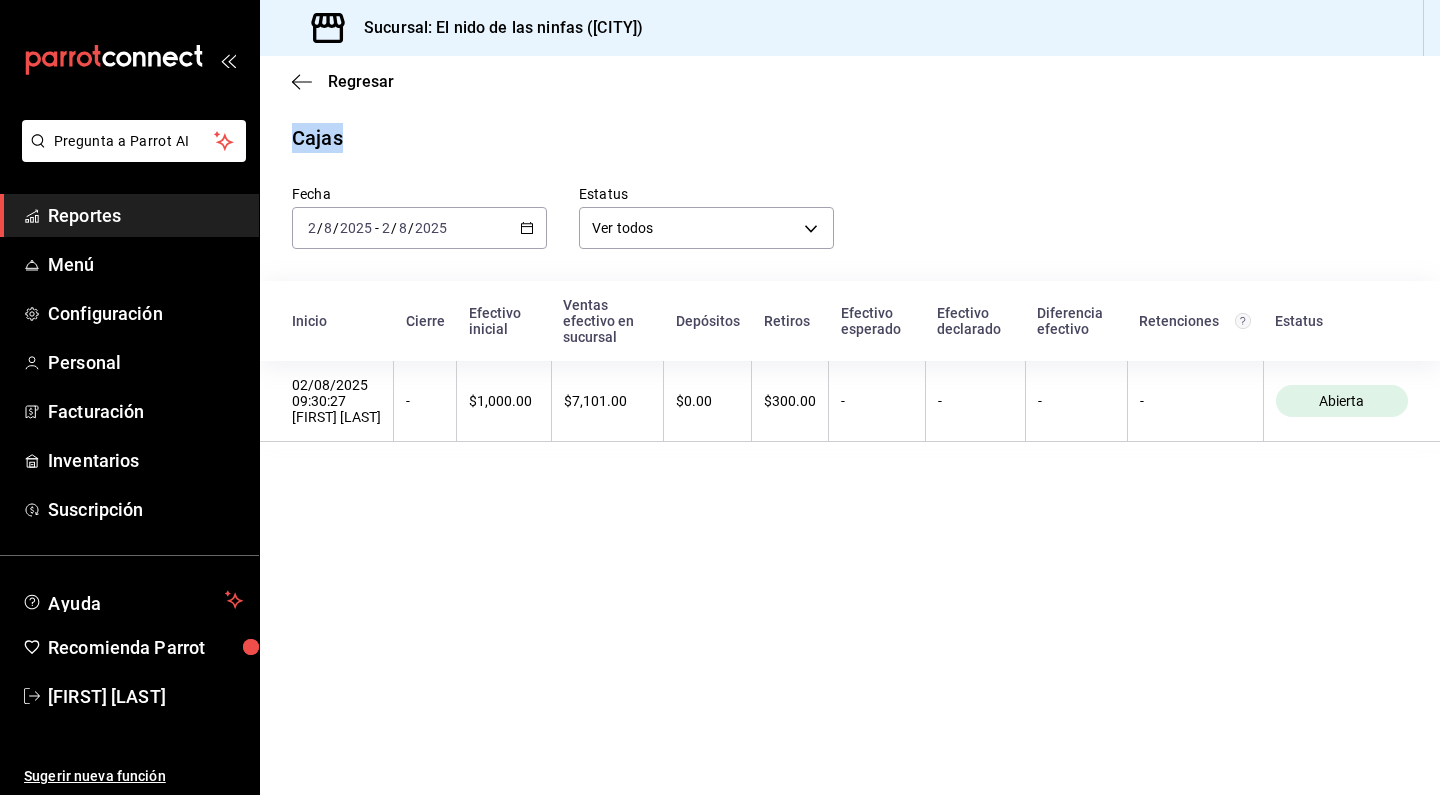 click on "Regresar" at bounding box center [850, 81] 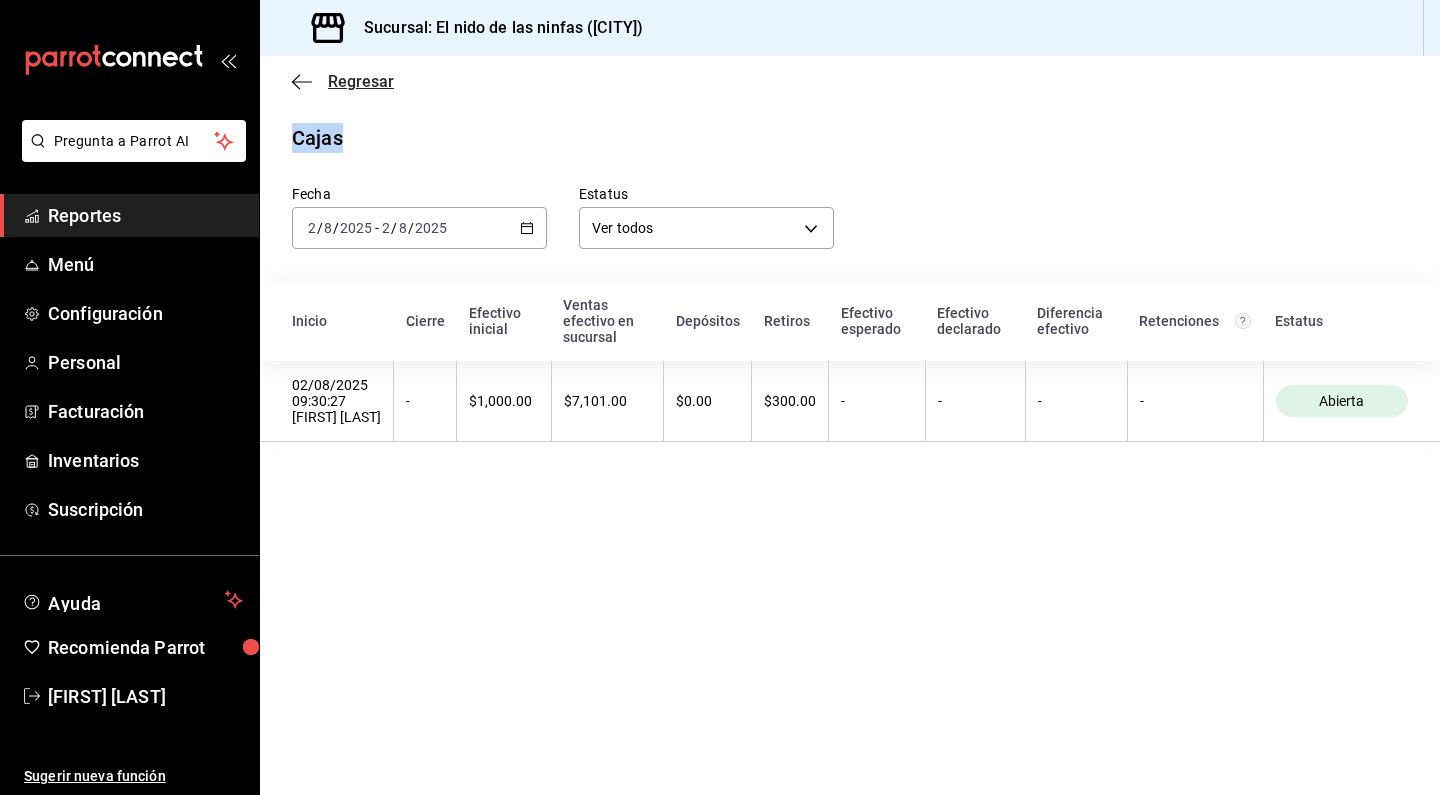 click 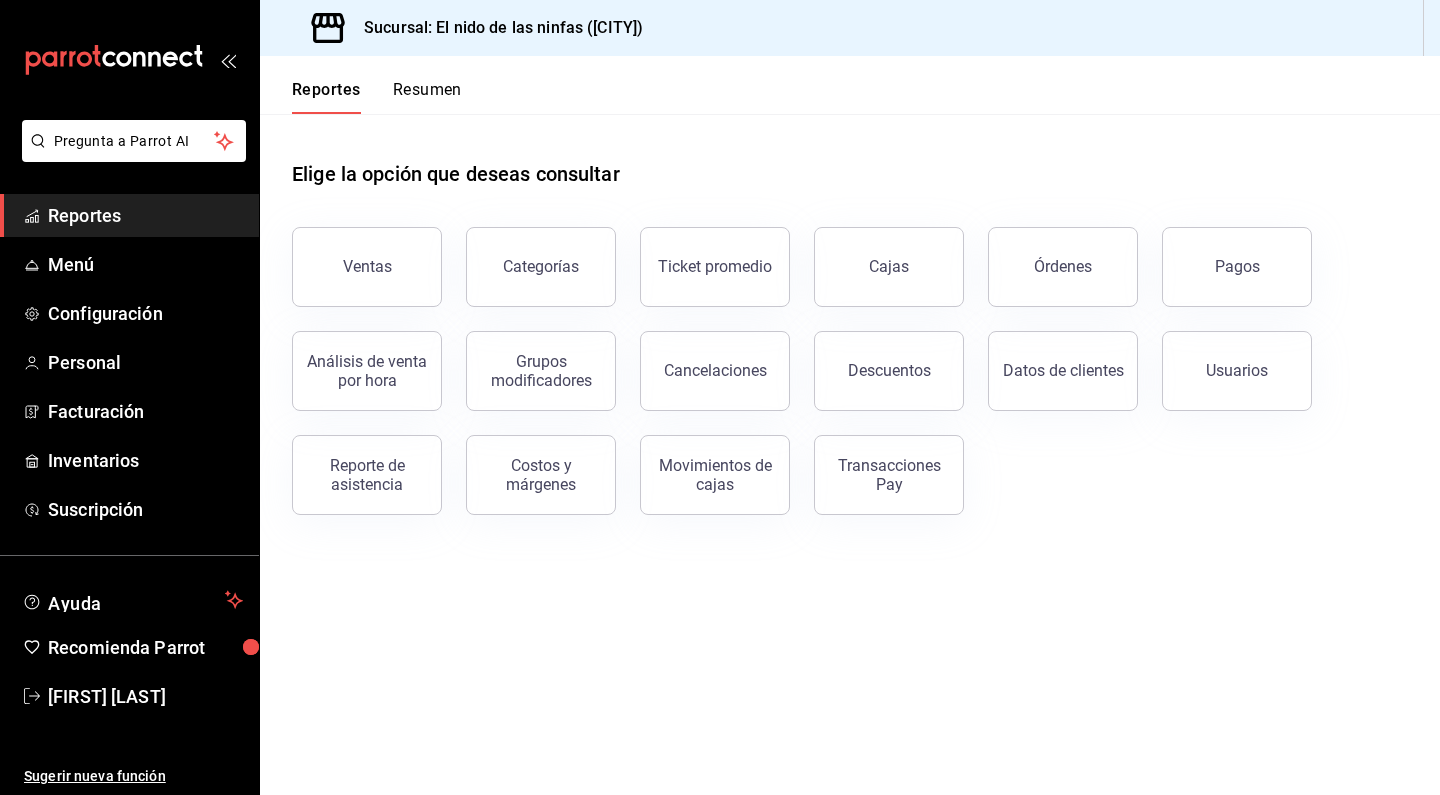 click on "Elige la opción que deseas consultar Ventas Categorías Ticket promedio Cajas Órdenes Pagos Análisis de venta por hora Grupos modificadores Cancelaciones Descuentos Datos de clientes Usuarios Reporte de asistencia Costos y márgenes Movimientos de cajas Transacciones Pay" at bounding box center (850, 454) 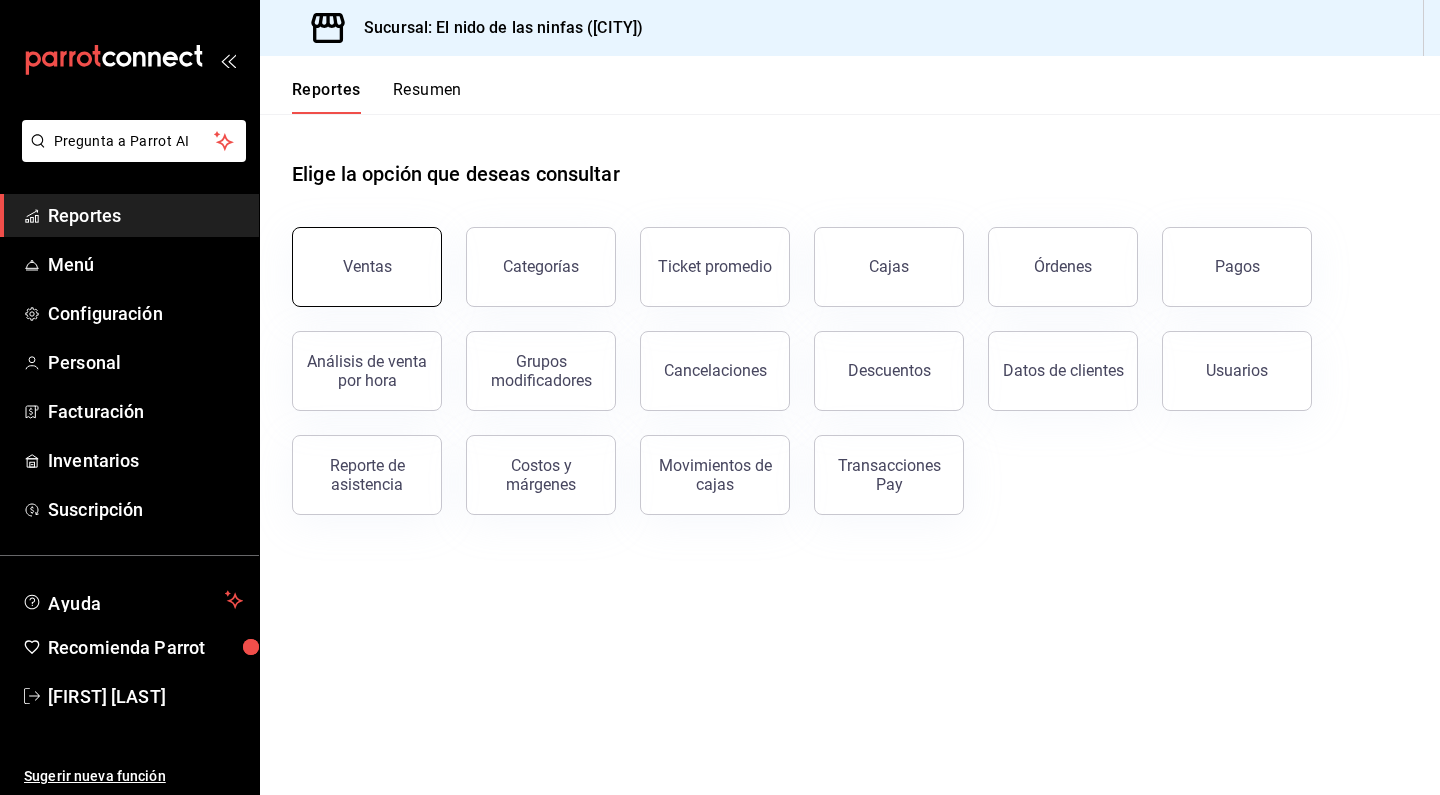 click on "Ventas" at bounding box center [367, 267] 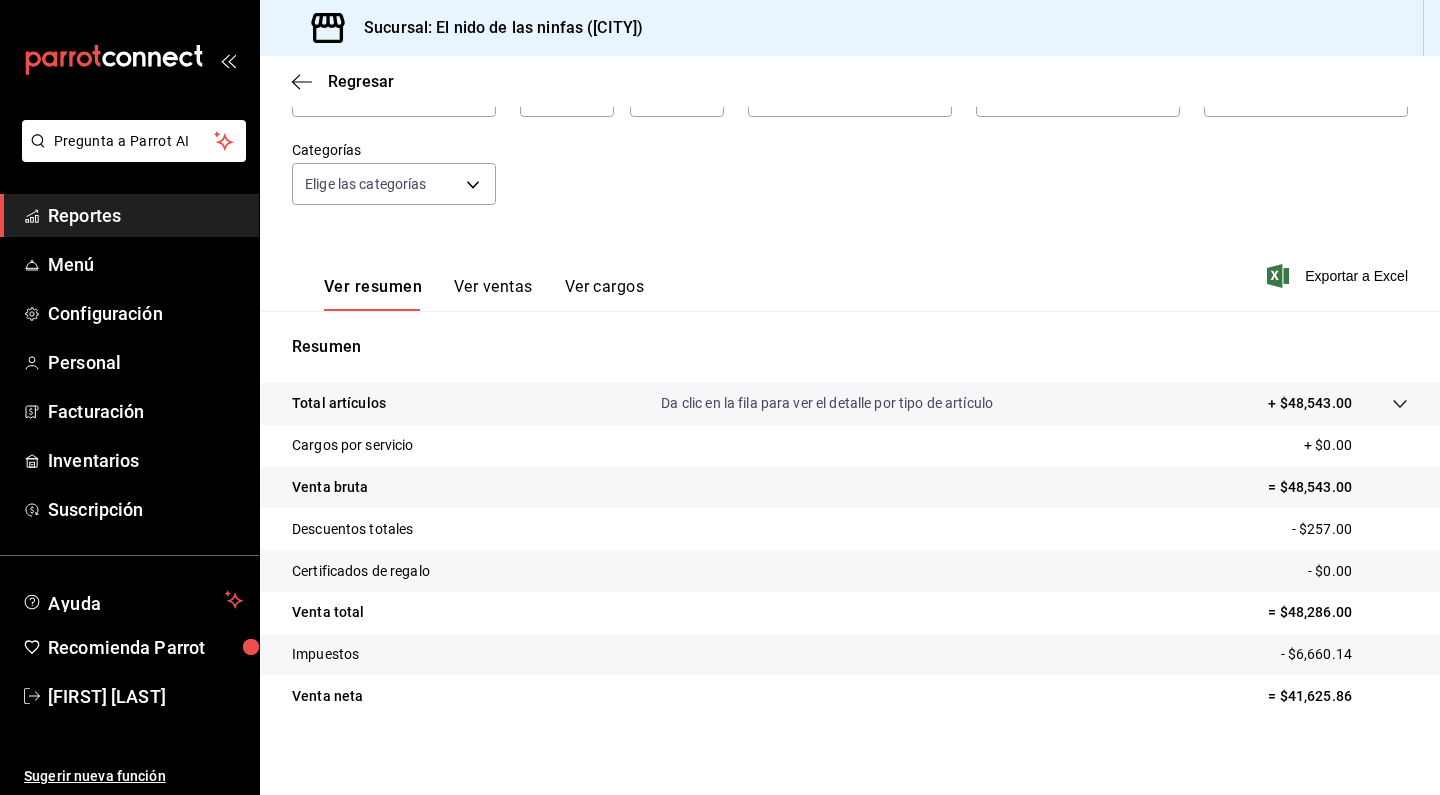scroll, scrollTop: 152, scrollLeft: 0, axis: vertical 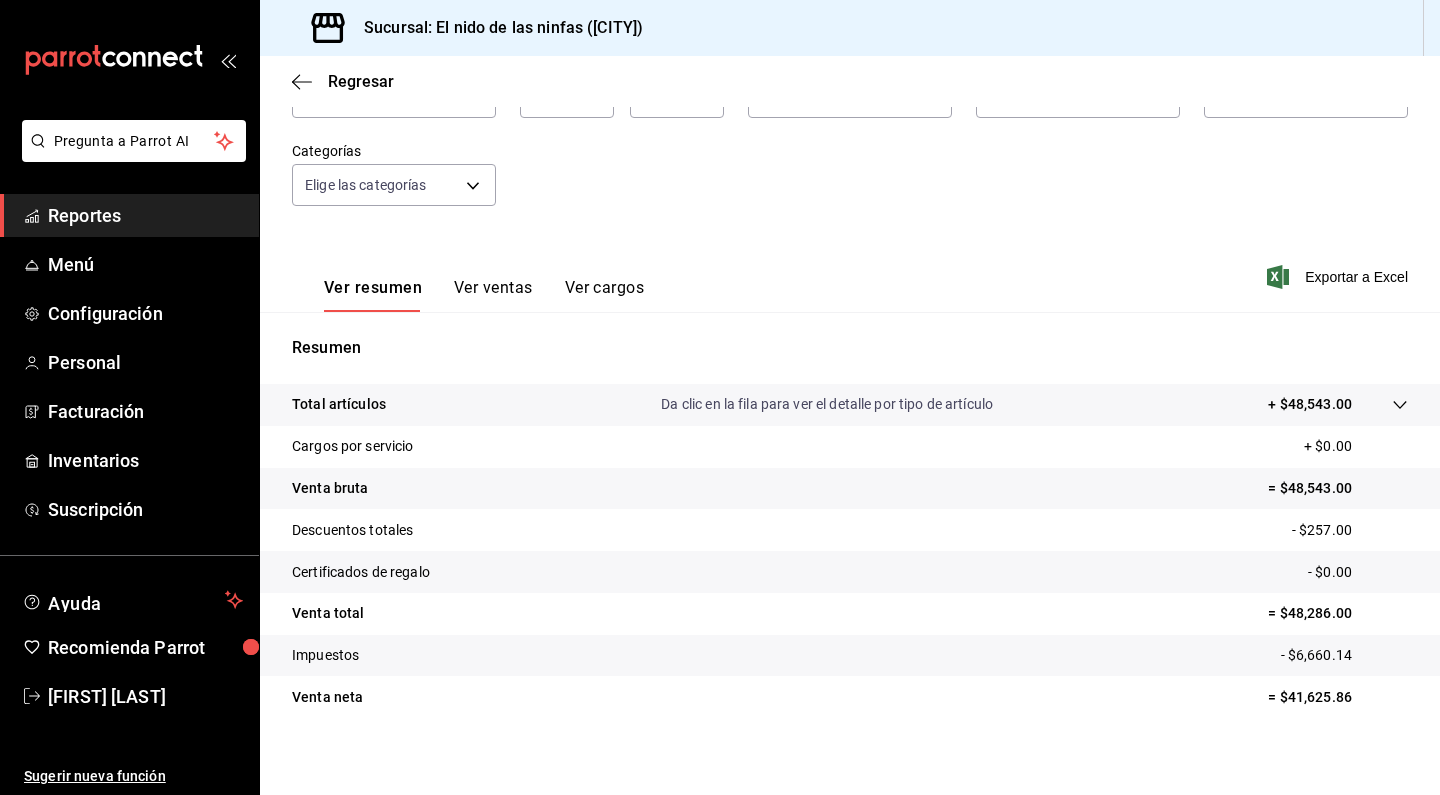 click on "Ver resumen Ver ventas Ver cargos" at bounding box center (484, 295) 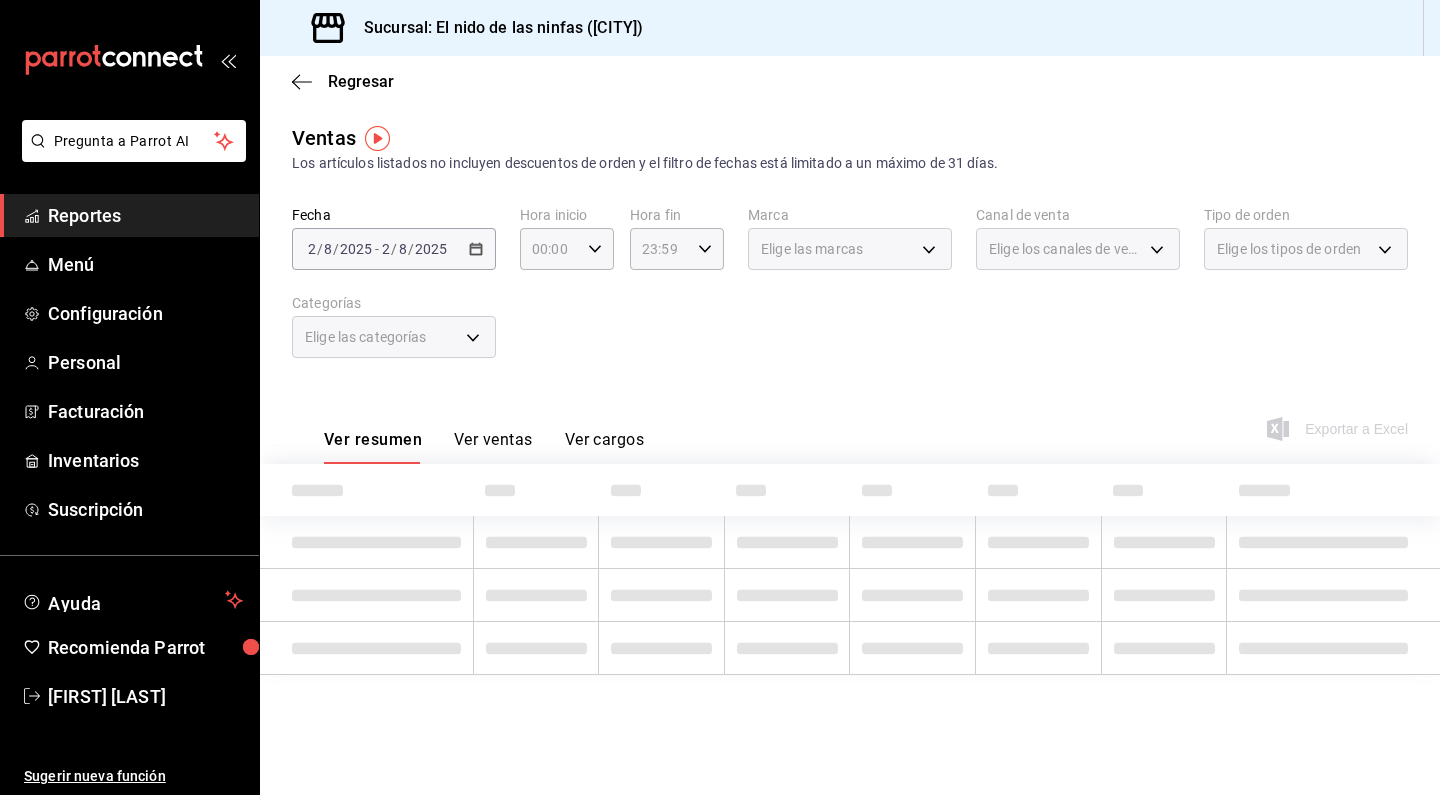 click on "Fecha 2025-08-02 2 / 8 / 2025 - 2025-08-02 2 / 8 / 2025 Hora inicio 00:00 Hora inicio Hora fin 23:59 Hora fin Marca Elige las marcas Canal de venta Elige los canales de venta Tipo de orden Elige los tipos de orden Categorías Elige las categorías" at bounding box center [850, 294] 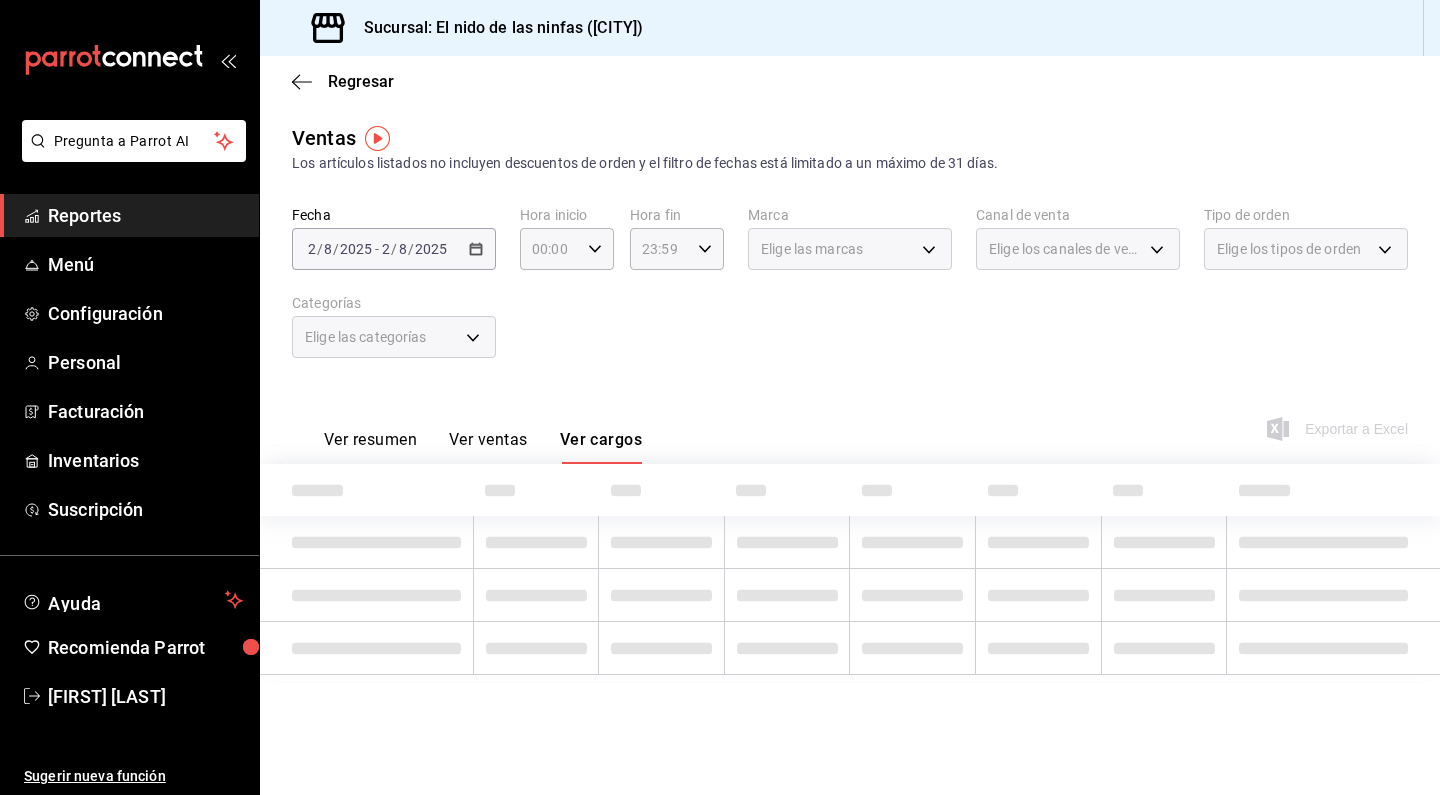 scroll, scrollTop: 0, scrollLeft: 0, axis: both 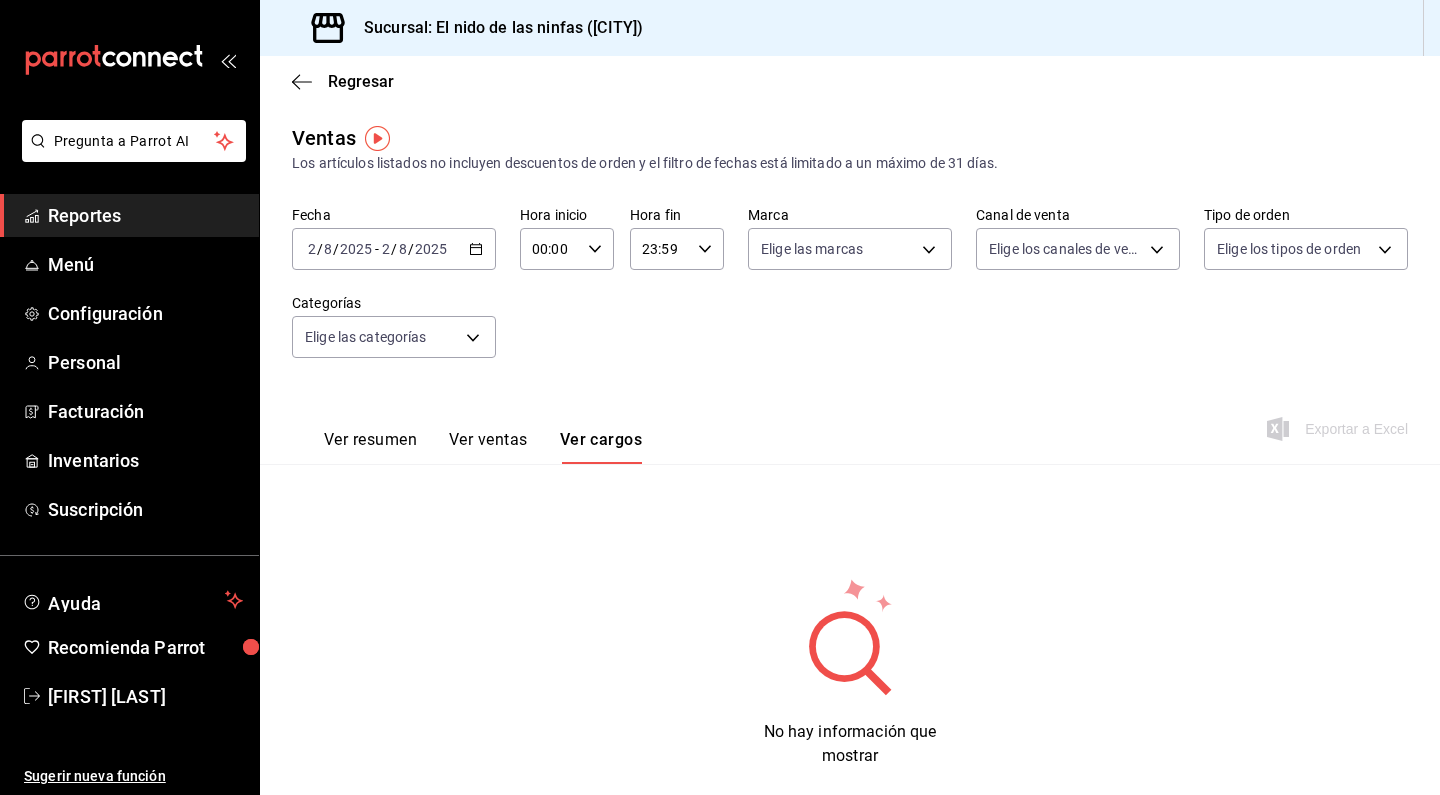 click on "Ver ventas" at bounding box center [488, 447] 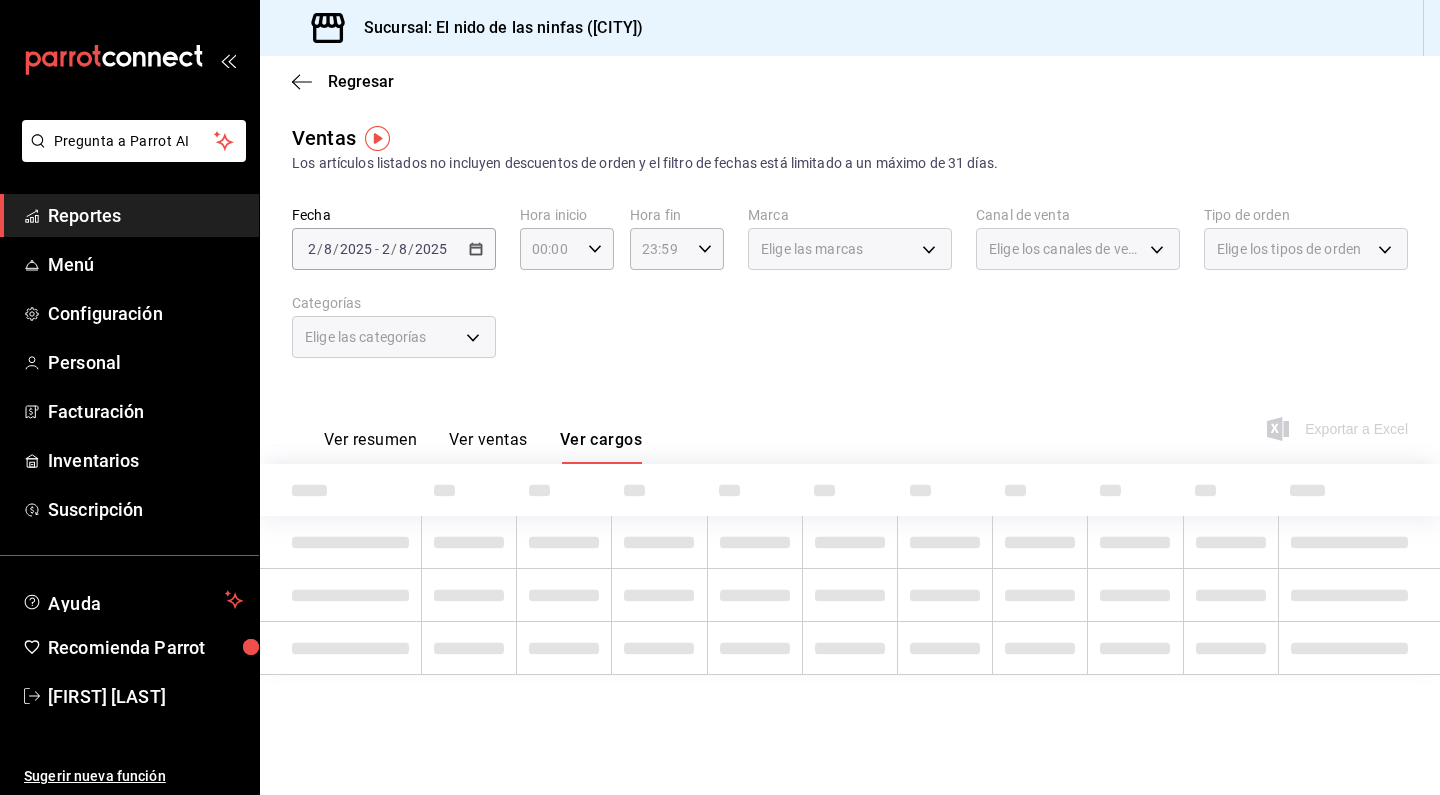 click on "Ver resumen" at bounding box center (370, 447) 